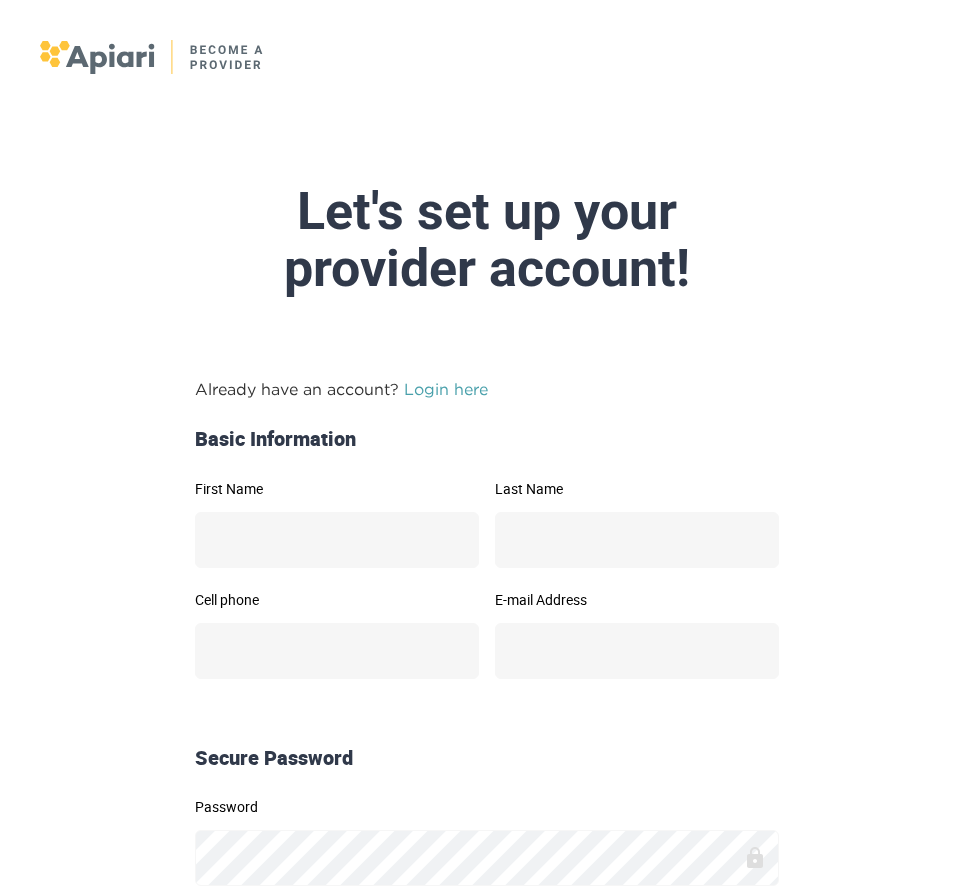 scroll, scrollTop: 0, scrollLeft: 0, axis: both 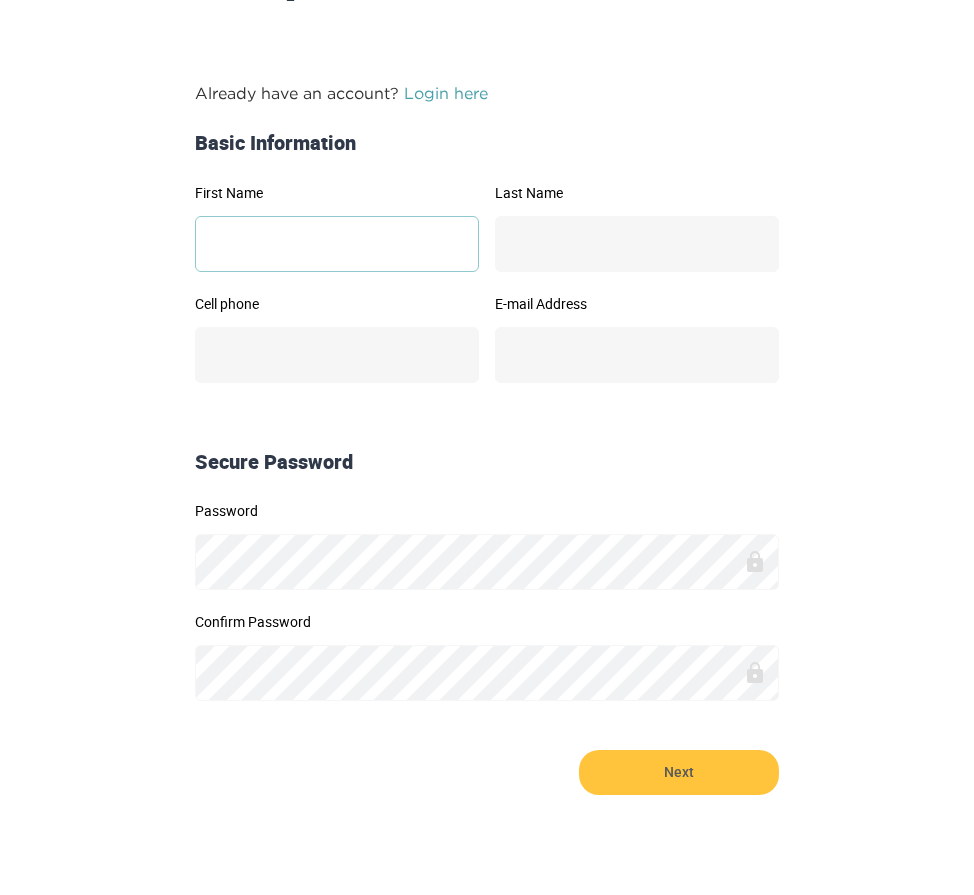 click on "First Name" at bounding box center [337, 244] 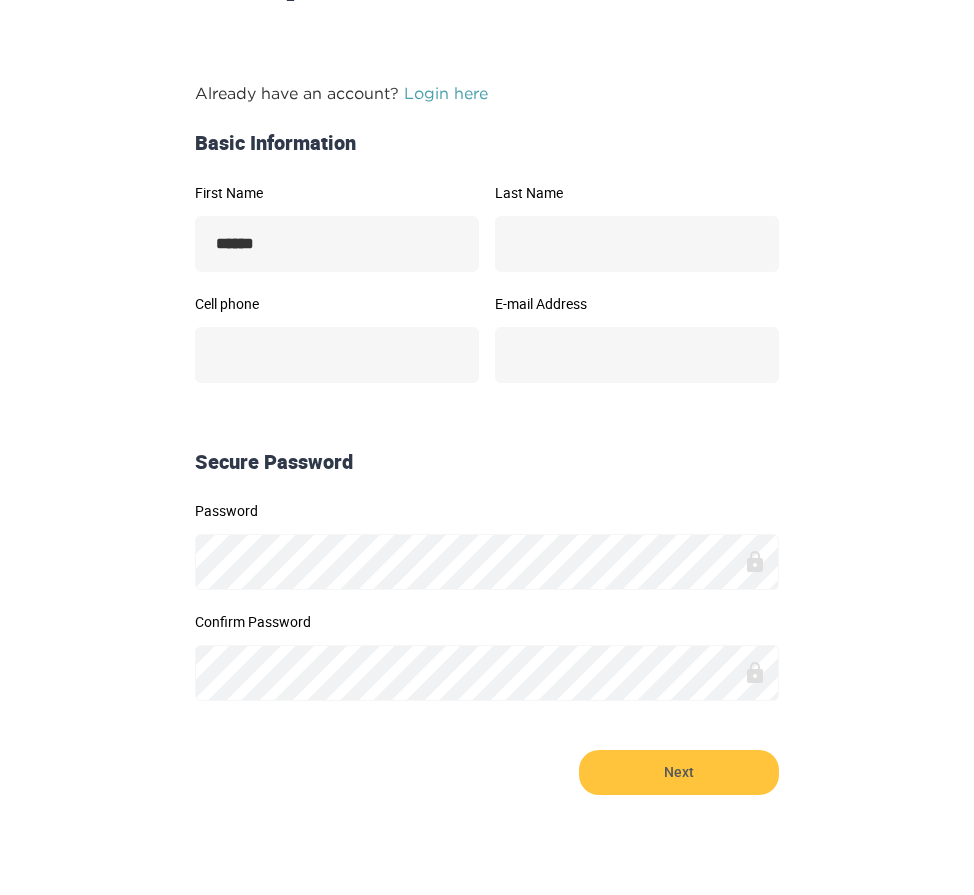 click on "Last Name" at bounding box center [637, 241] 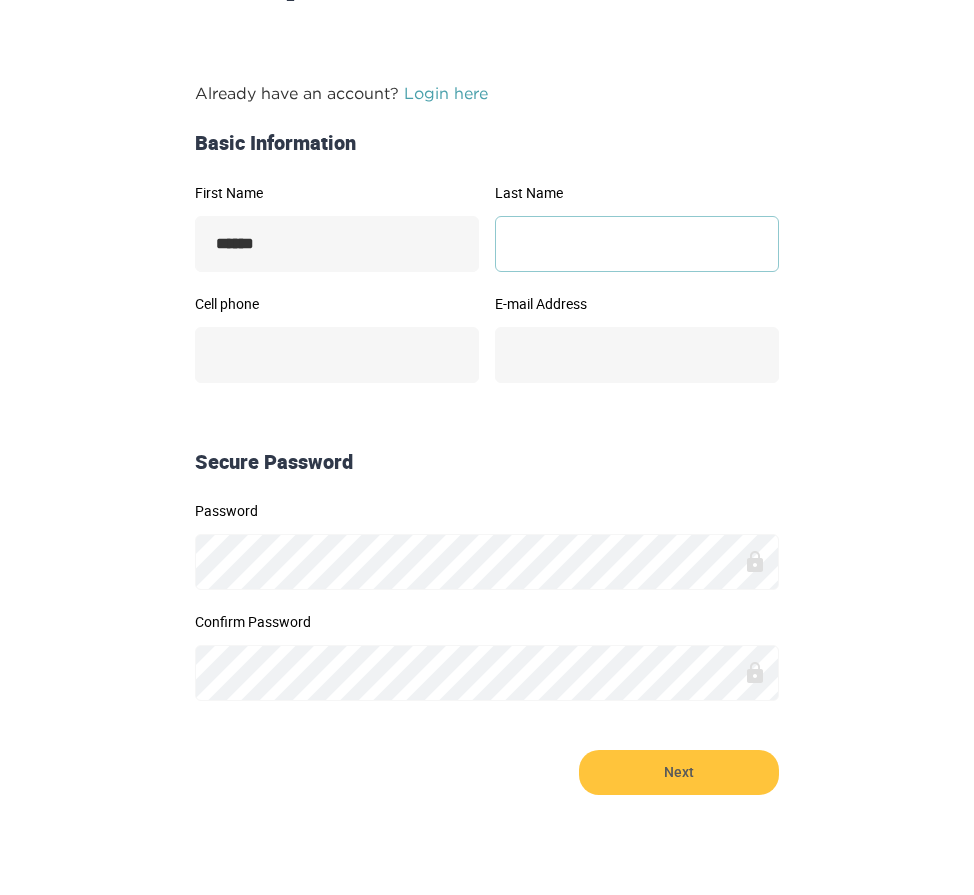 click on "Last Name" at bounding box center [637, 244] 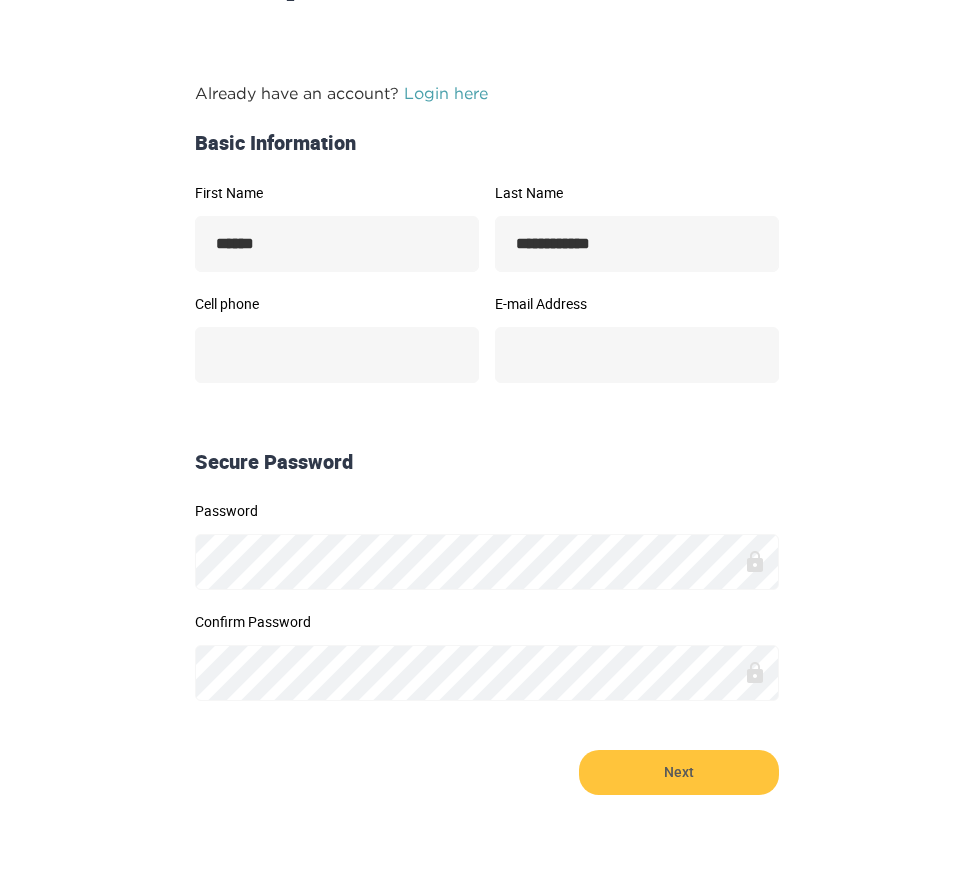 click on "Secure Password" at bounding box center [487, 456] 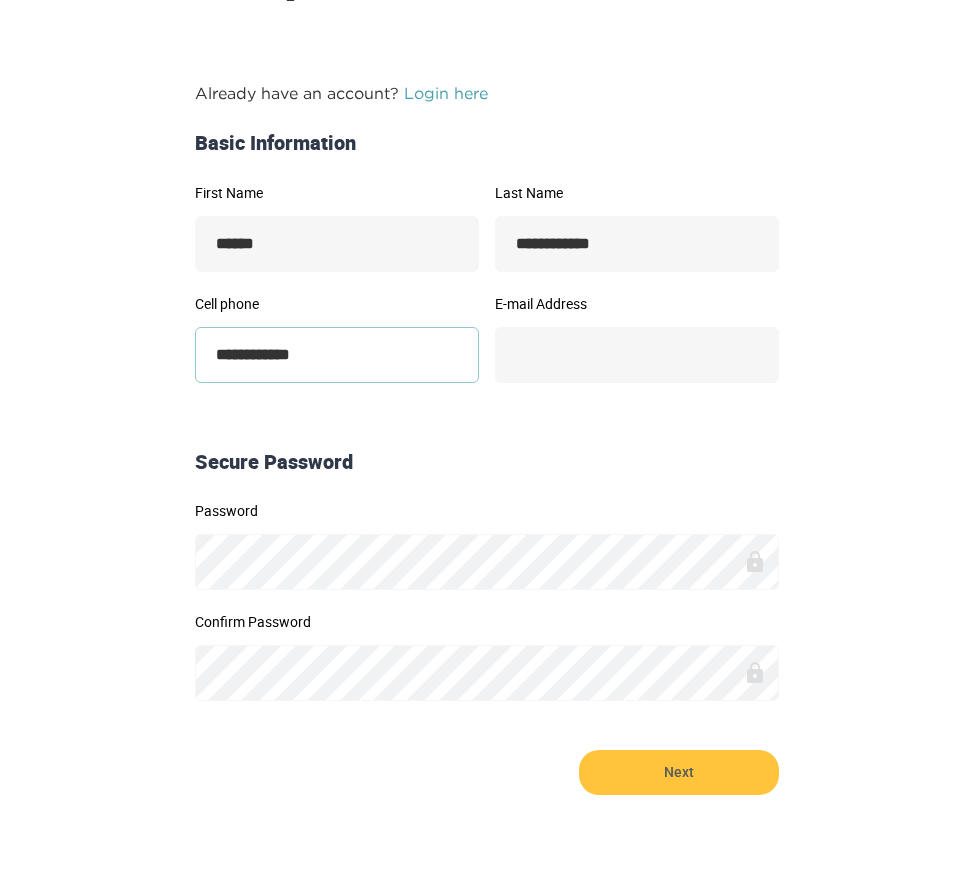 click on "**********" at bounding box center (337, 355) 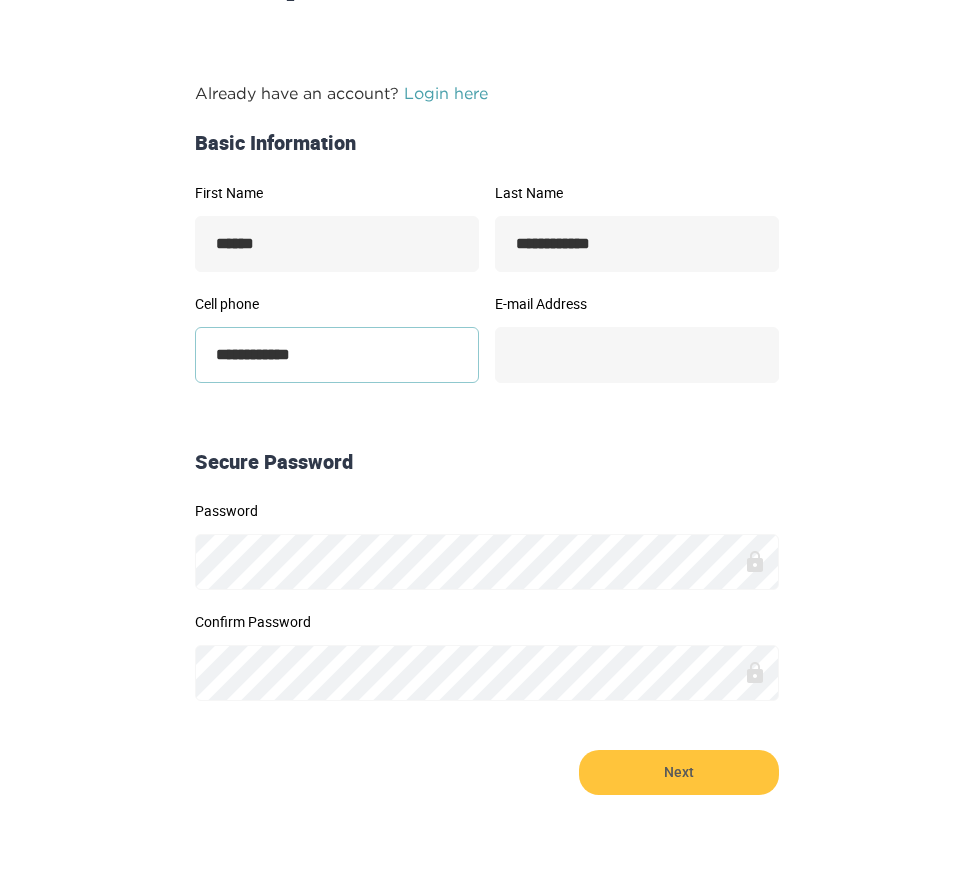 type on "**********" 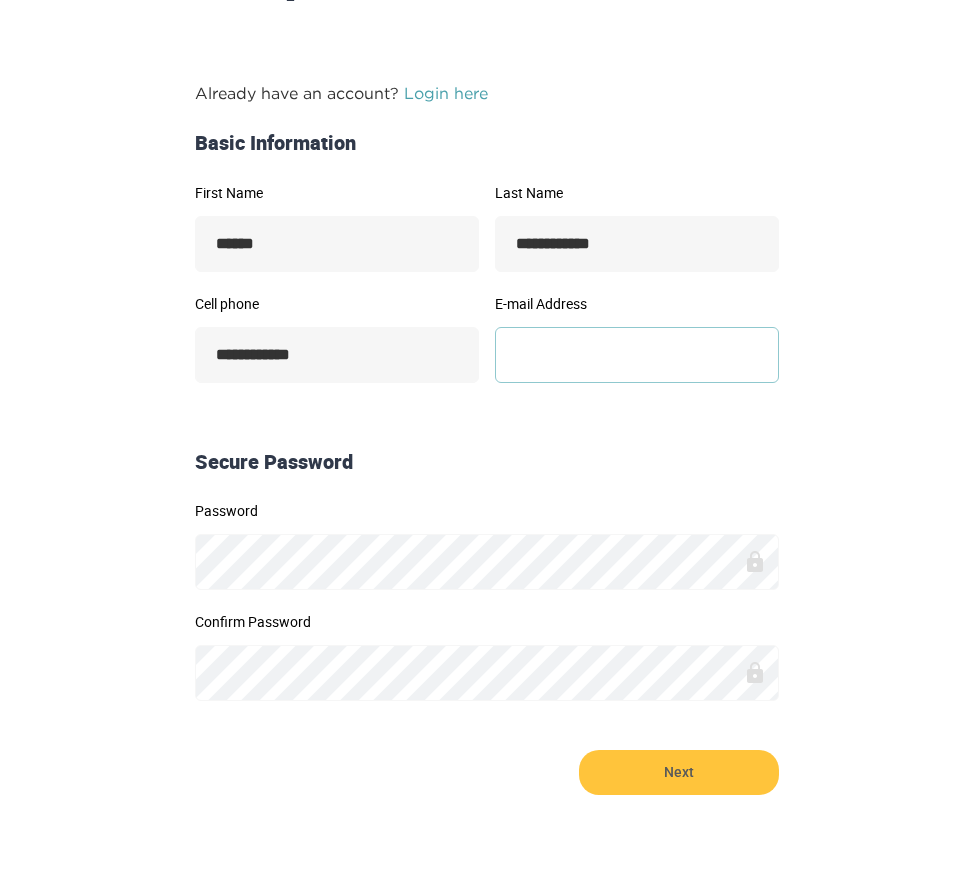 click on "E-mail Address" at bounding box center [637, 355] 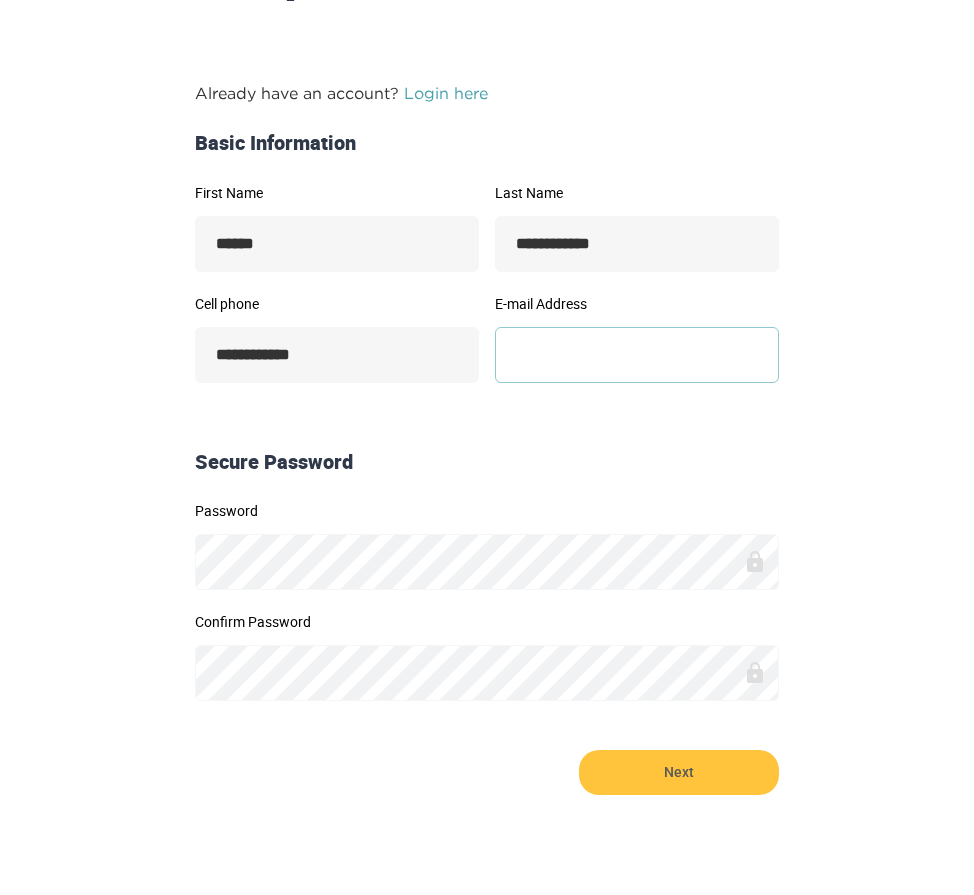type on "**********" 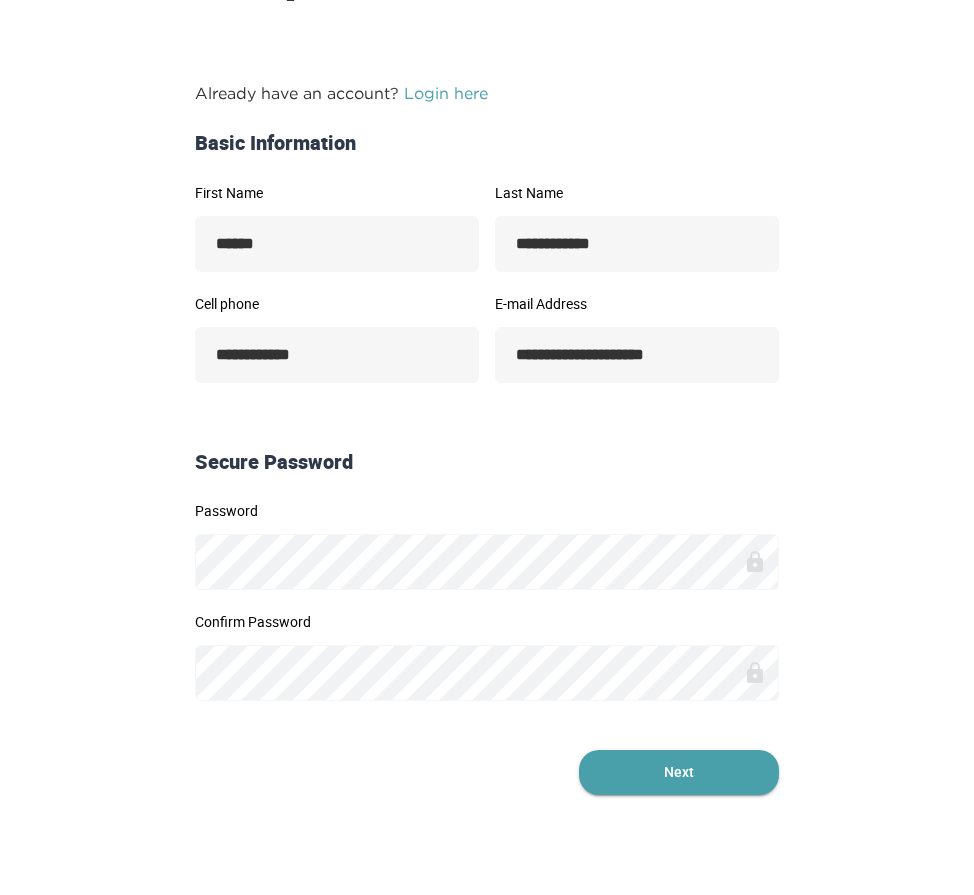 click on "Next" at bounding box center (679, 772) 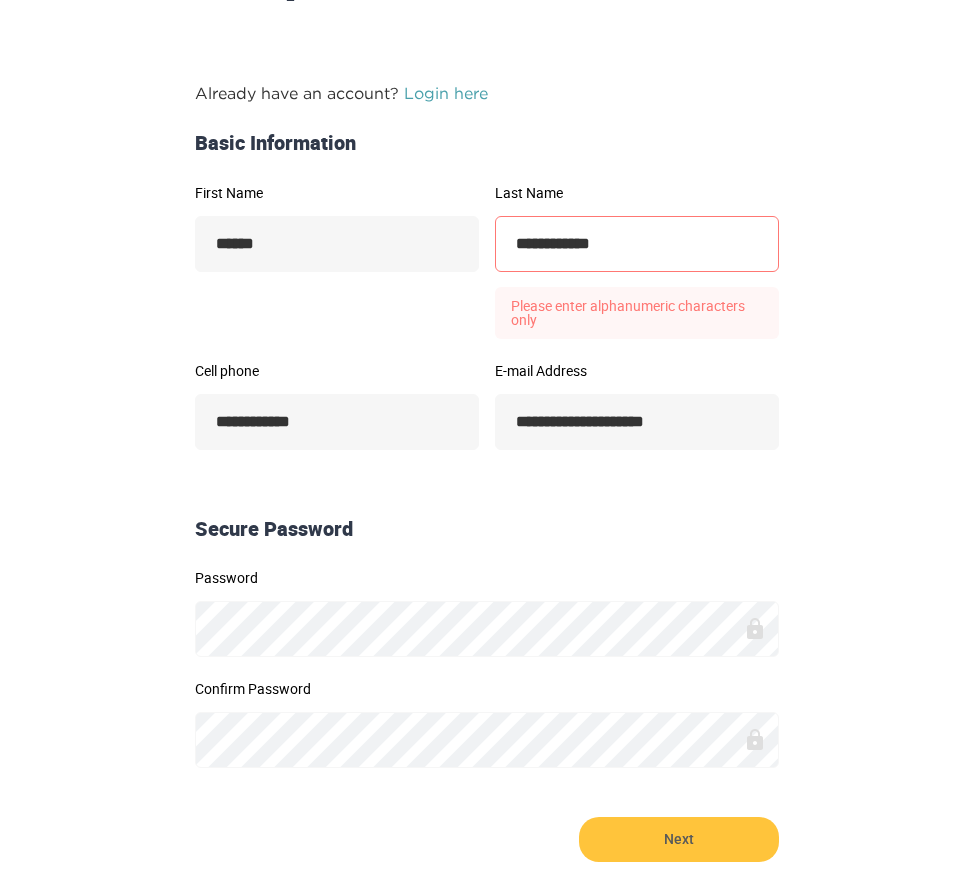 click on "**********" at bounding box center [637, 244] 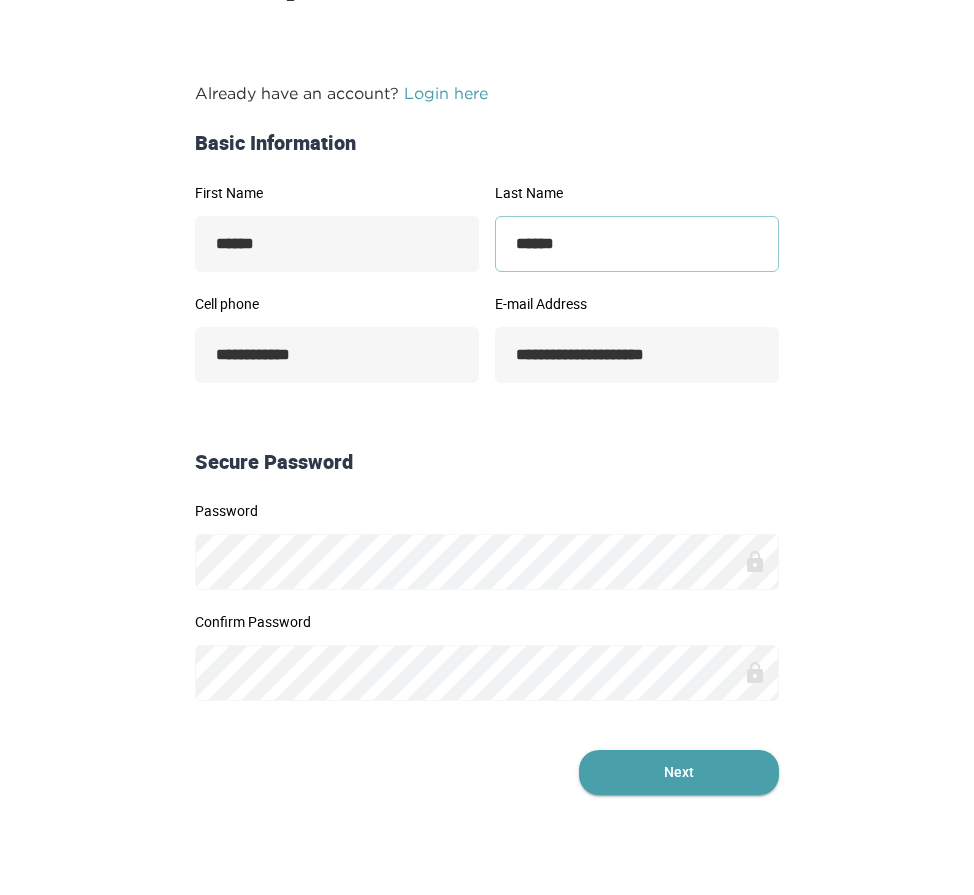 type on "******" 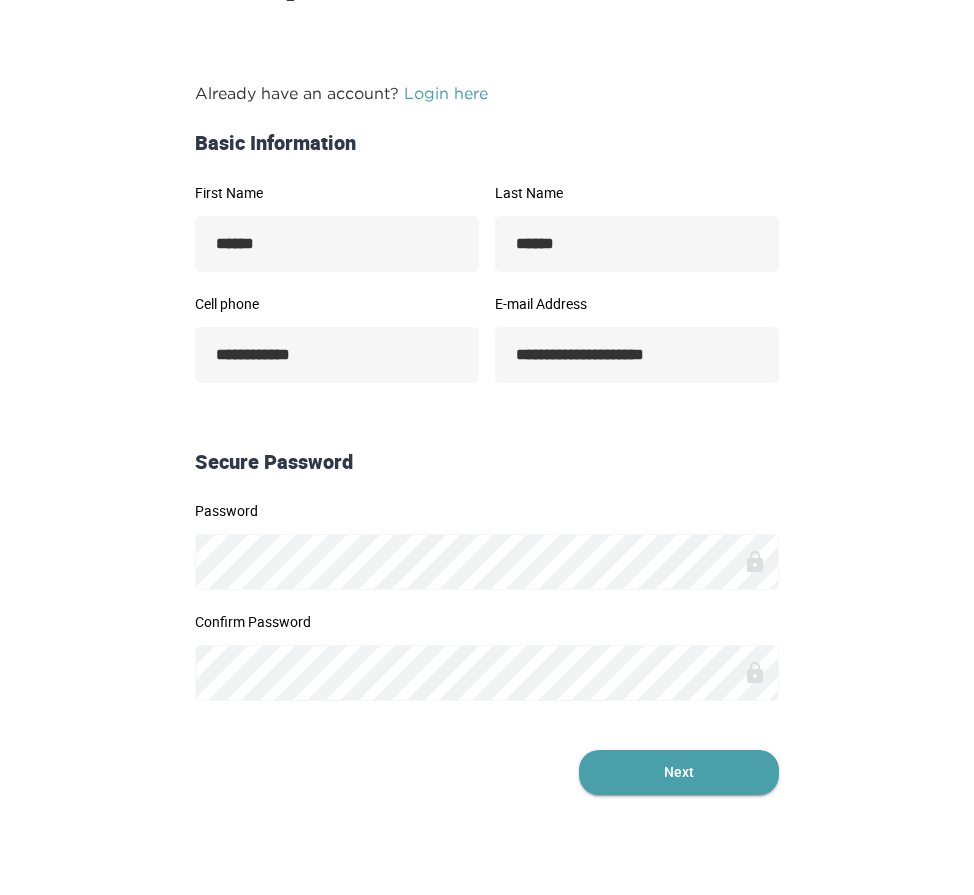 click on "Next" at bounding box center [679, 772] 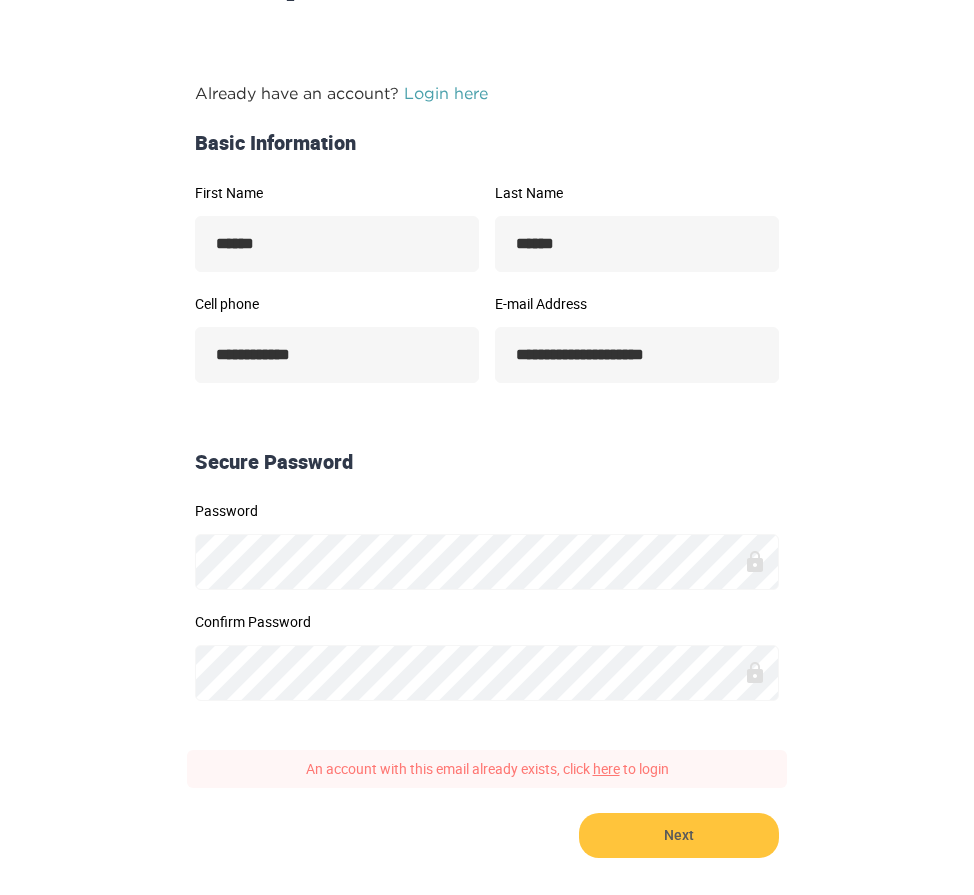 click on "An account with this email already exists, click   here   to login" at bounding box center [487, 768] 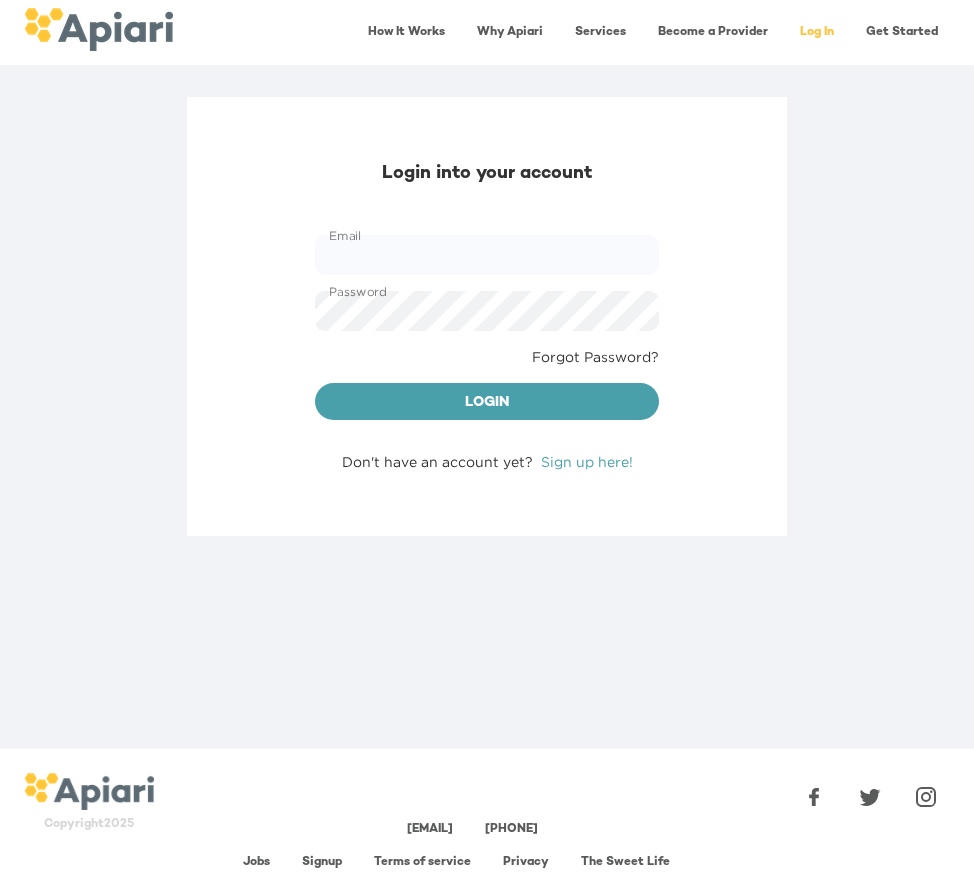 scroll, scrollTop: 0, scrollLeft: 0, axis: both 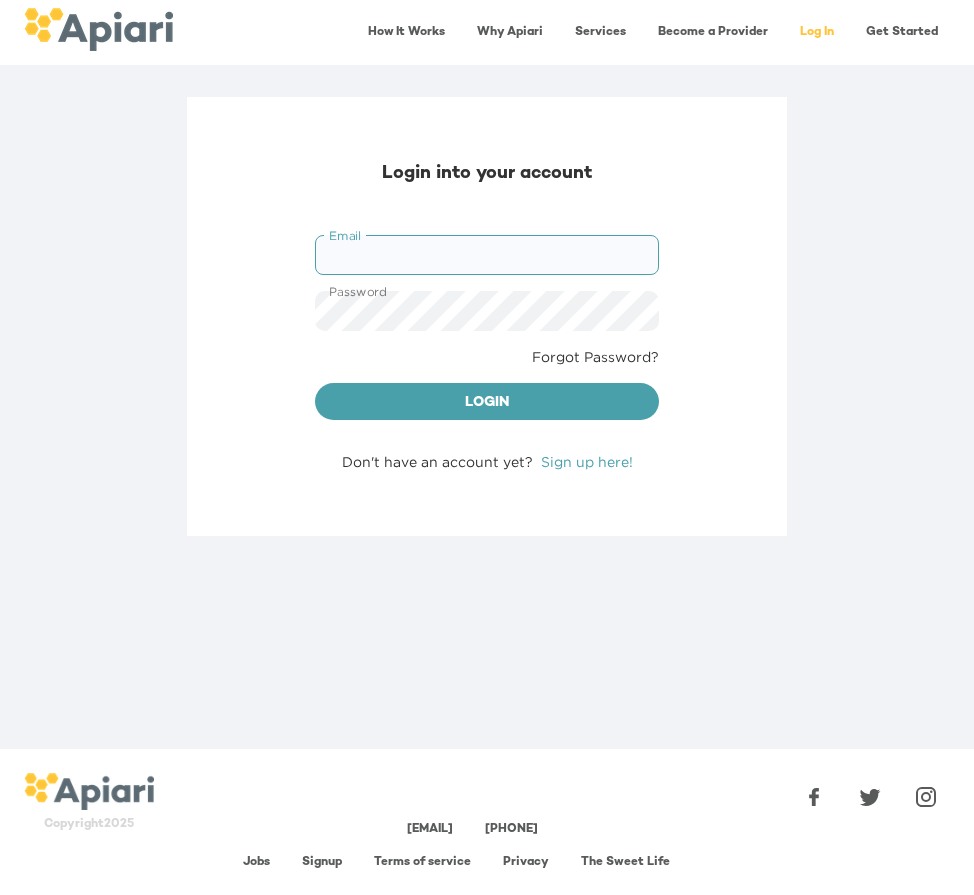 click on "Email" at bounding box center [487, 255] 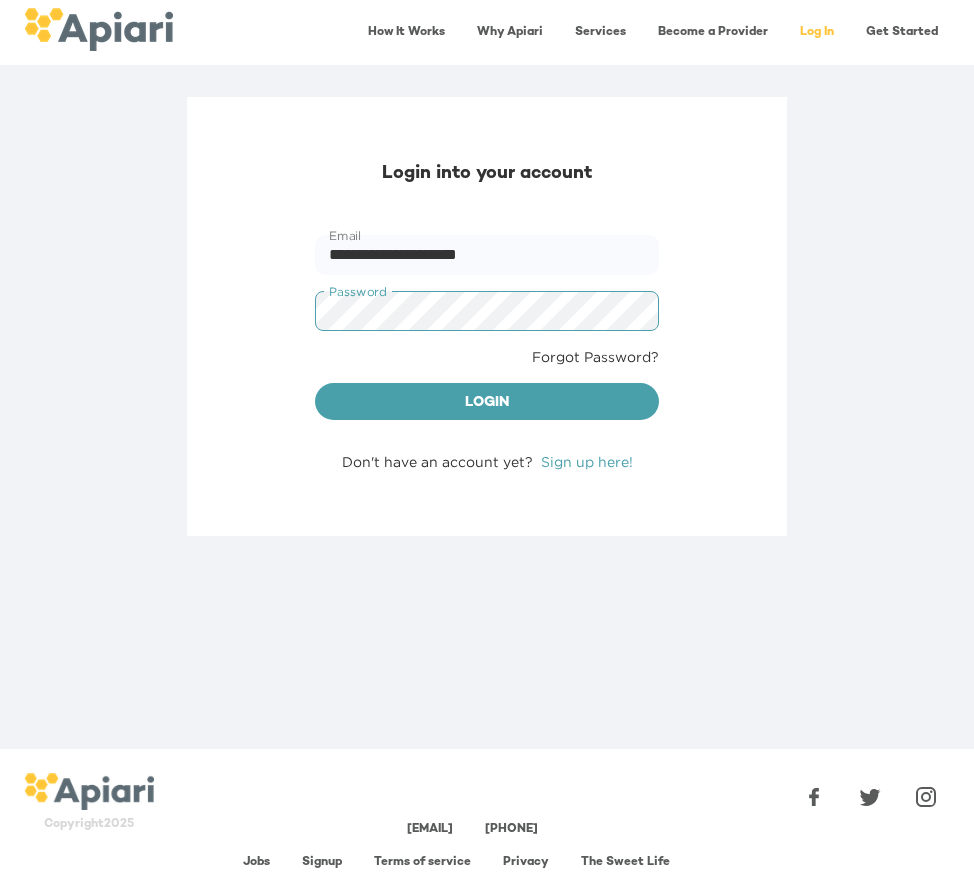 click on "Login" at bounding box center (487, 402) 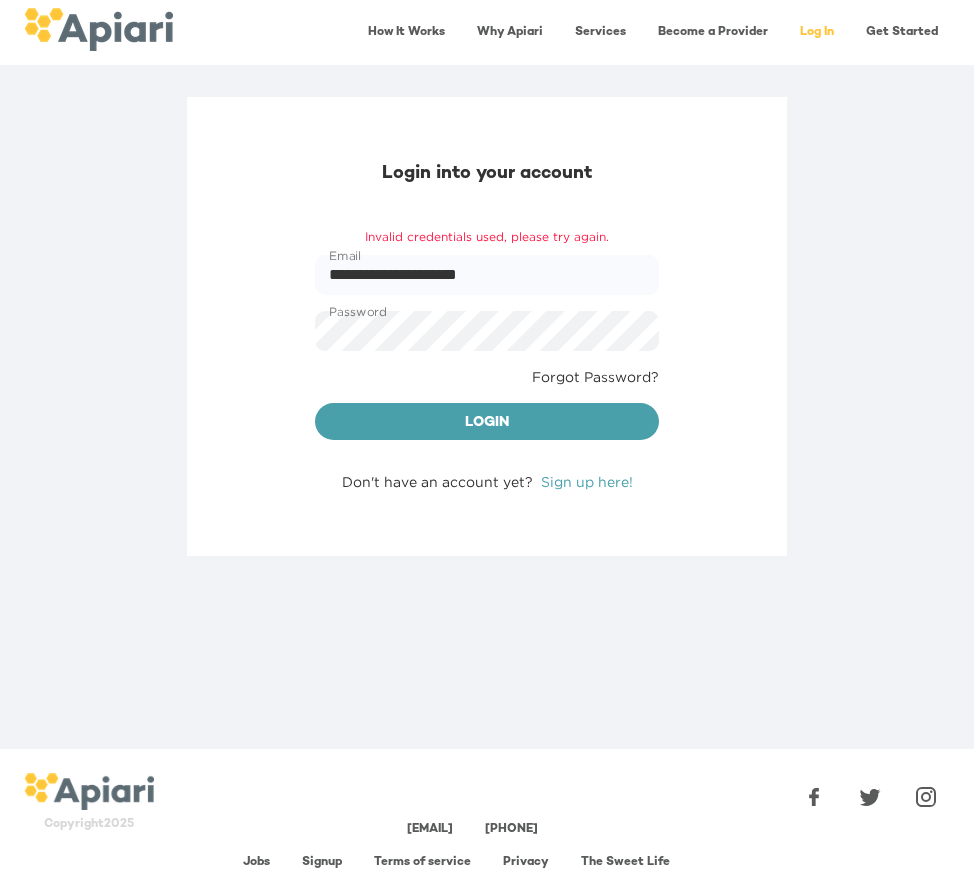 click on "Forgot Password?" at bounding box center (595, 377) 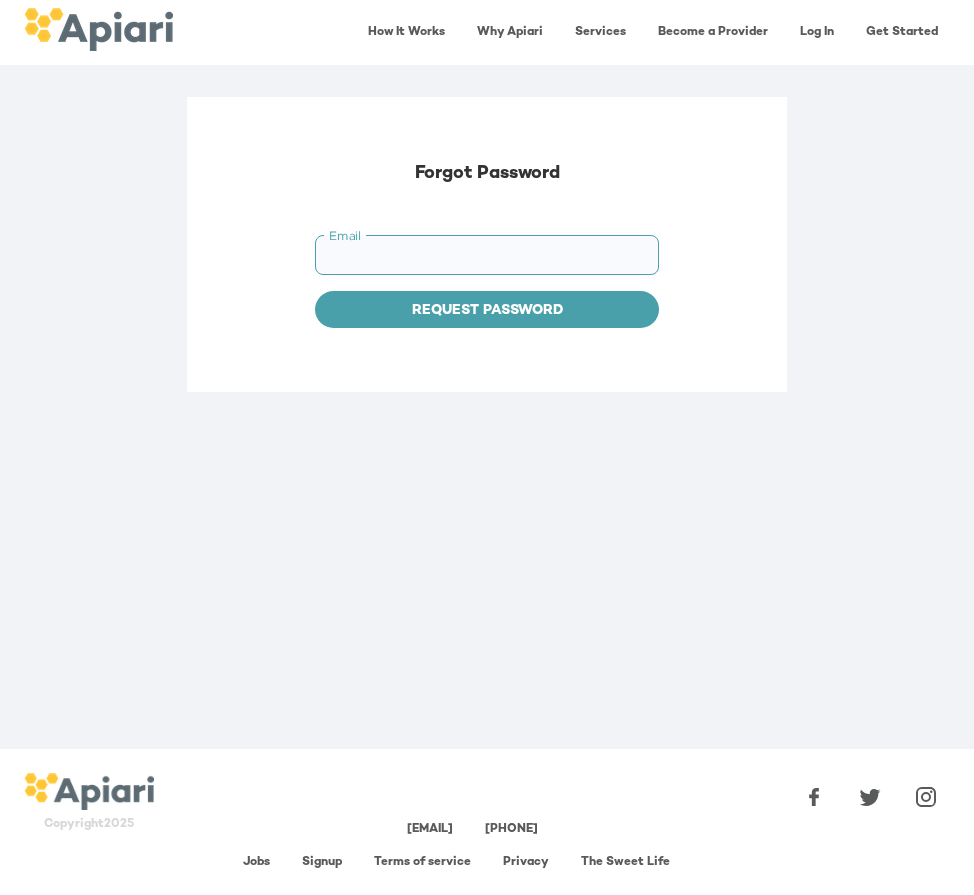 click on "Email" at bounding box center (487, 255) 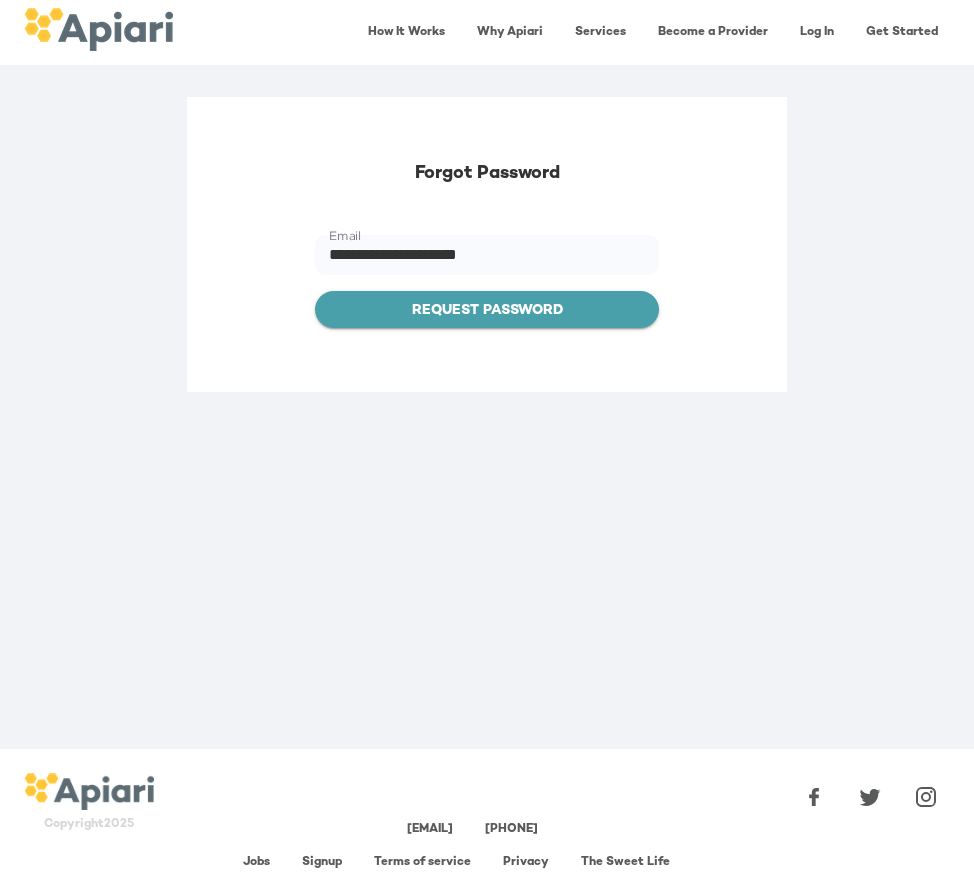 click on "Request Password" at bounding box center [487, 311] 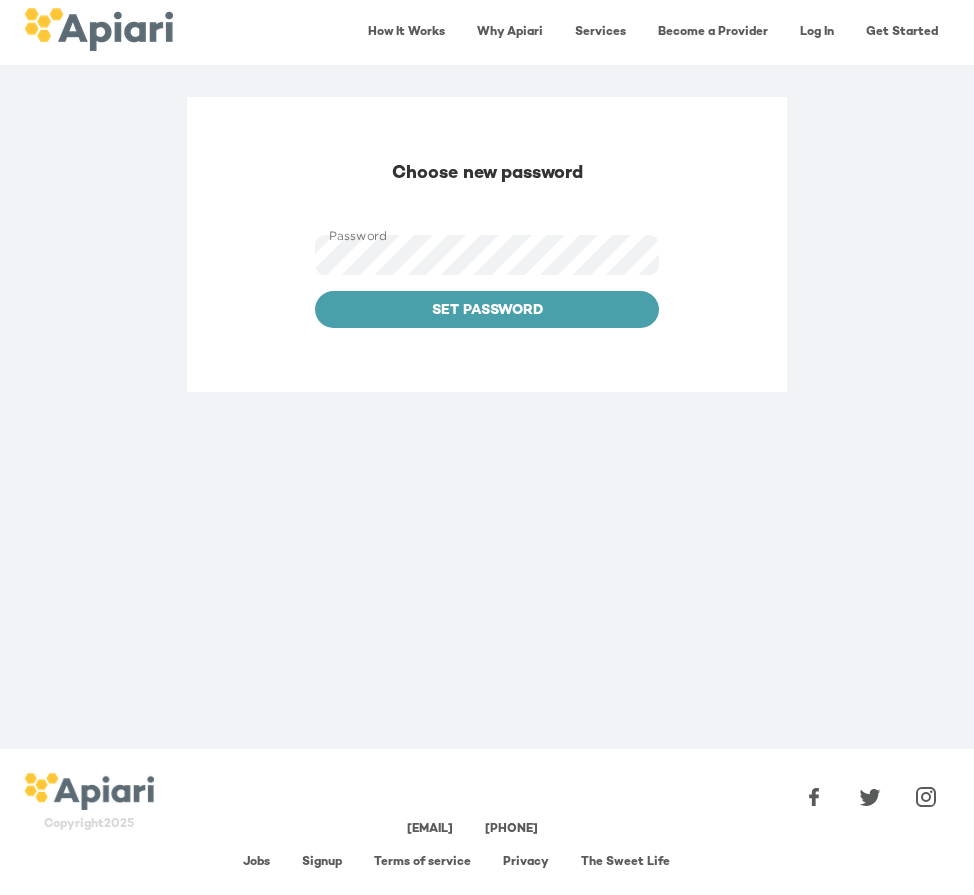 scroll, scrollTop: 0, scrollLeft: 0, axis: both 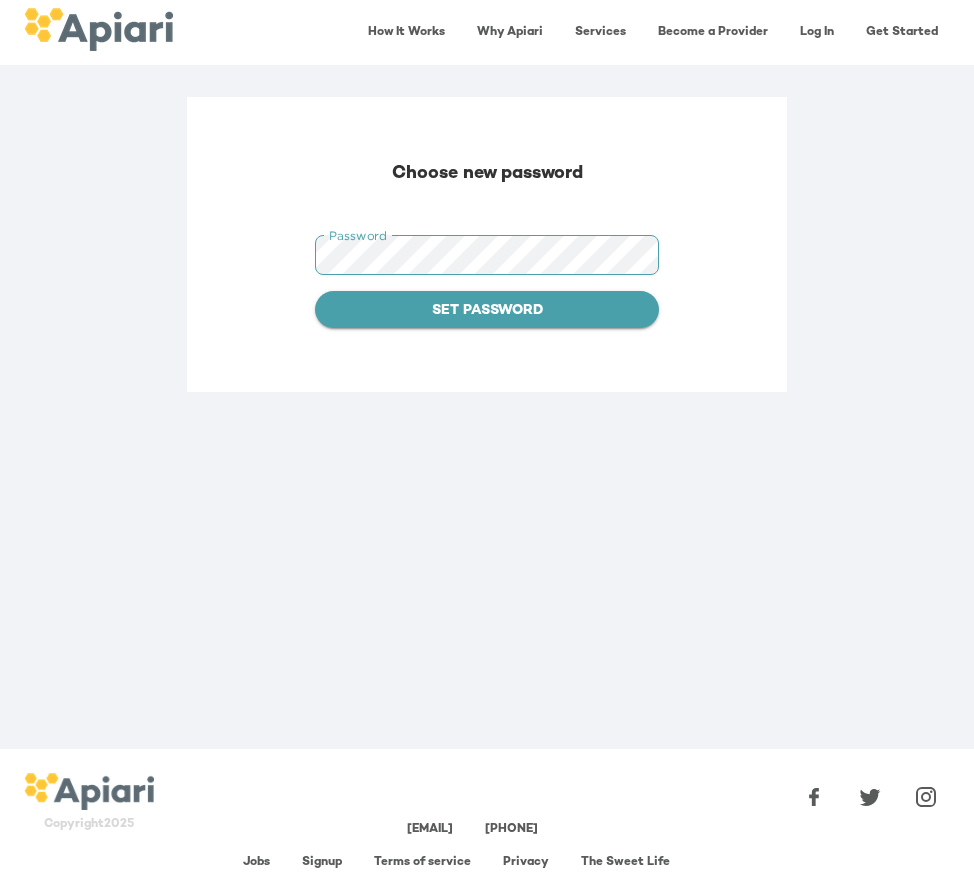 click on "Set Password" at bounding box center (487, 311) 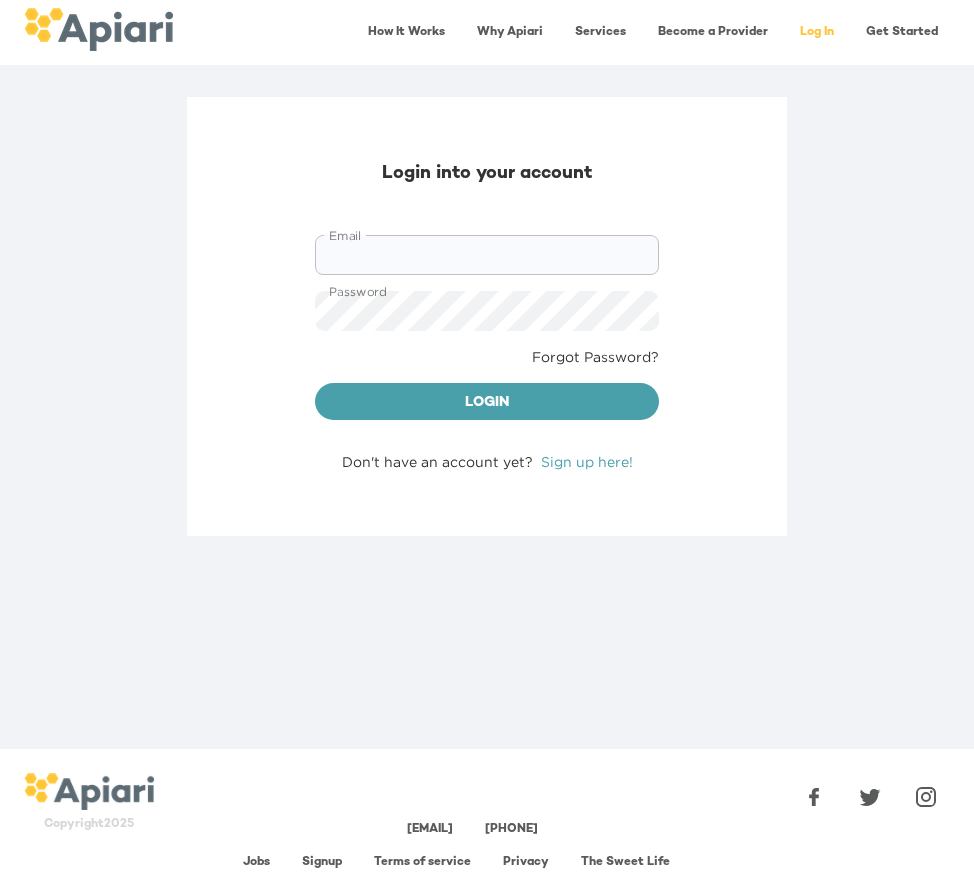 click on "Email" at bounding box center (487, 255) 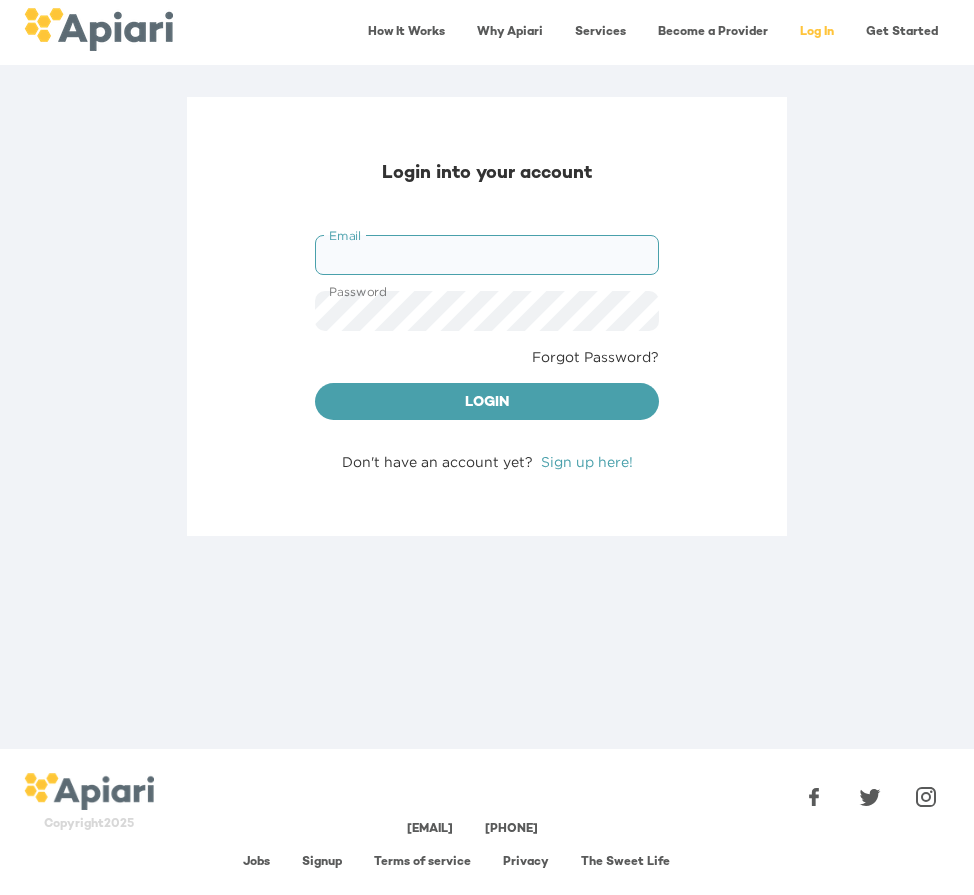 type on "**********" 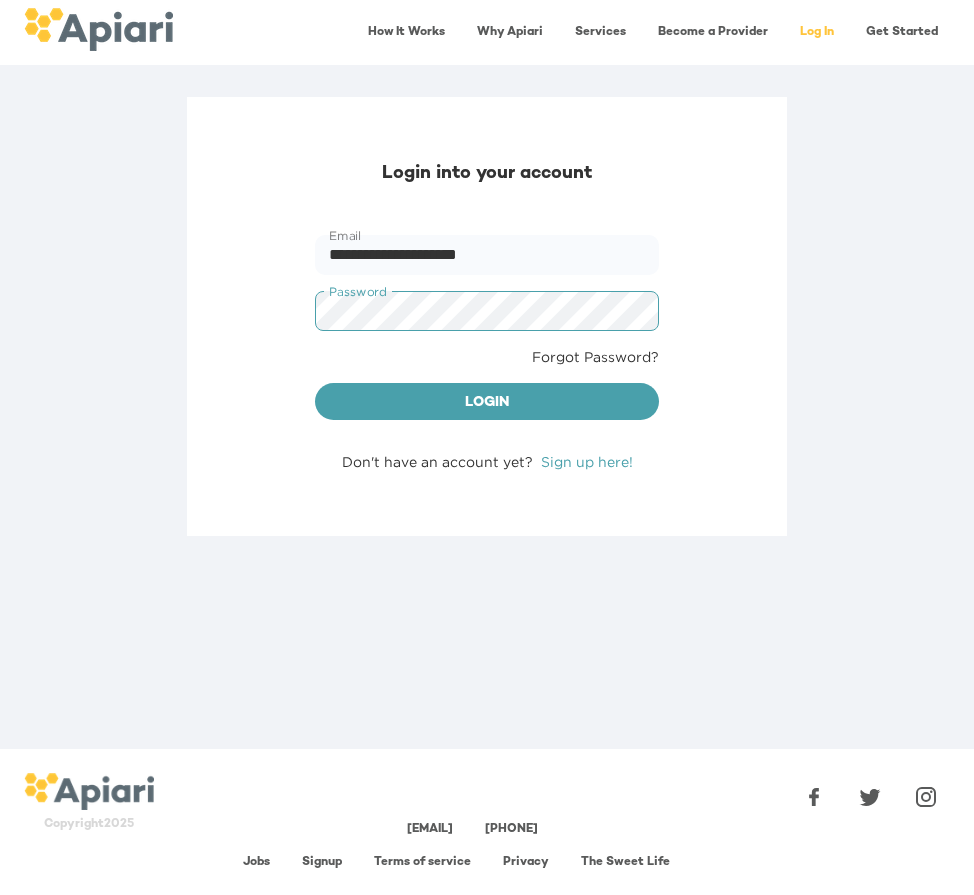 click on "Login" at bounding box center (487, 402) 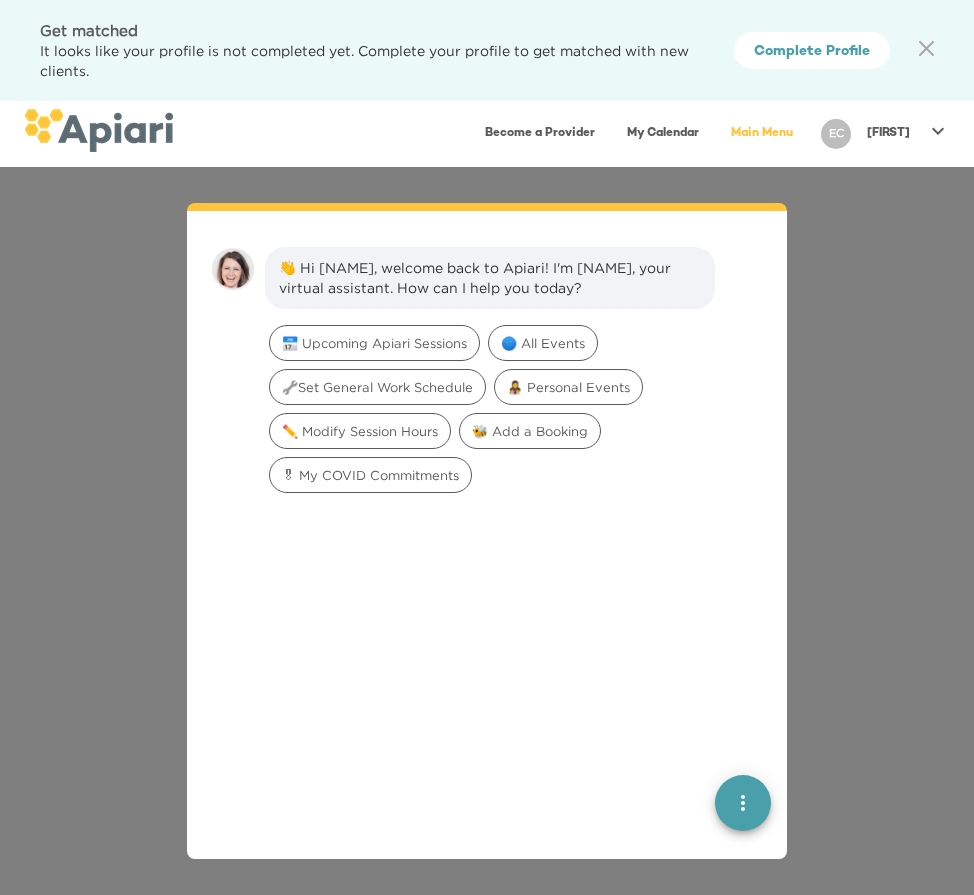scroll, scrollTop: 28, scrollLeft: 0, axis: vertical 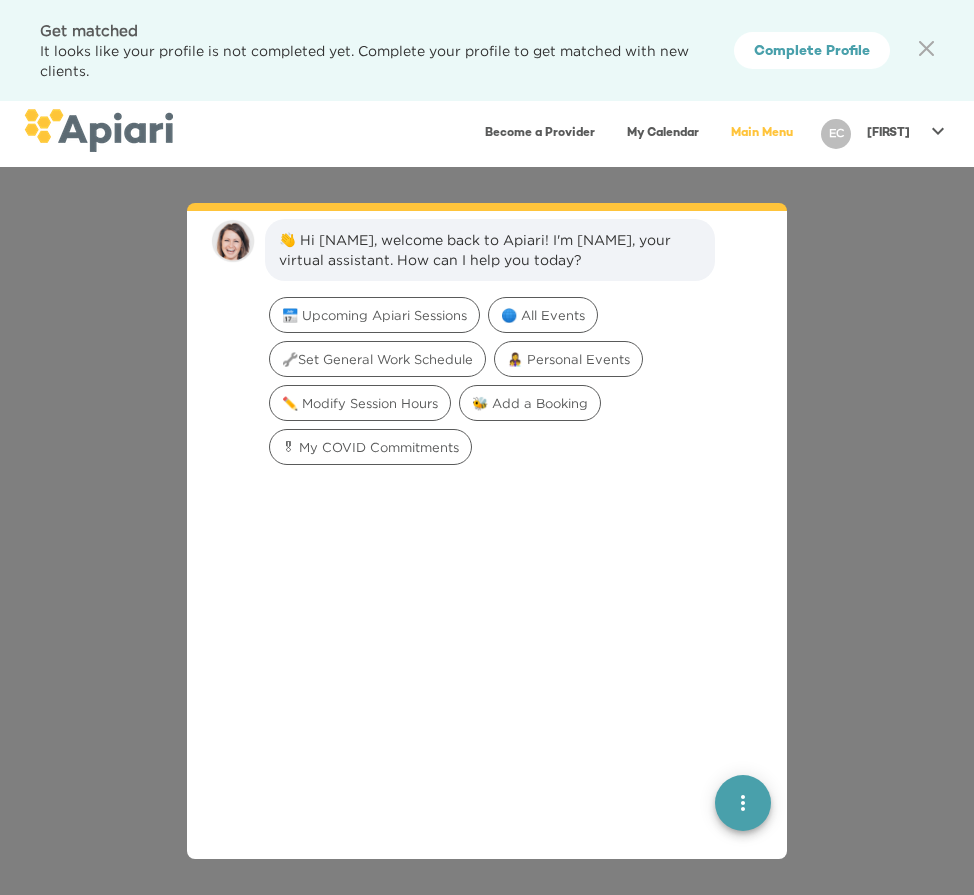 click at bounding box center [743, 803] 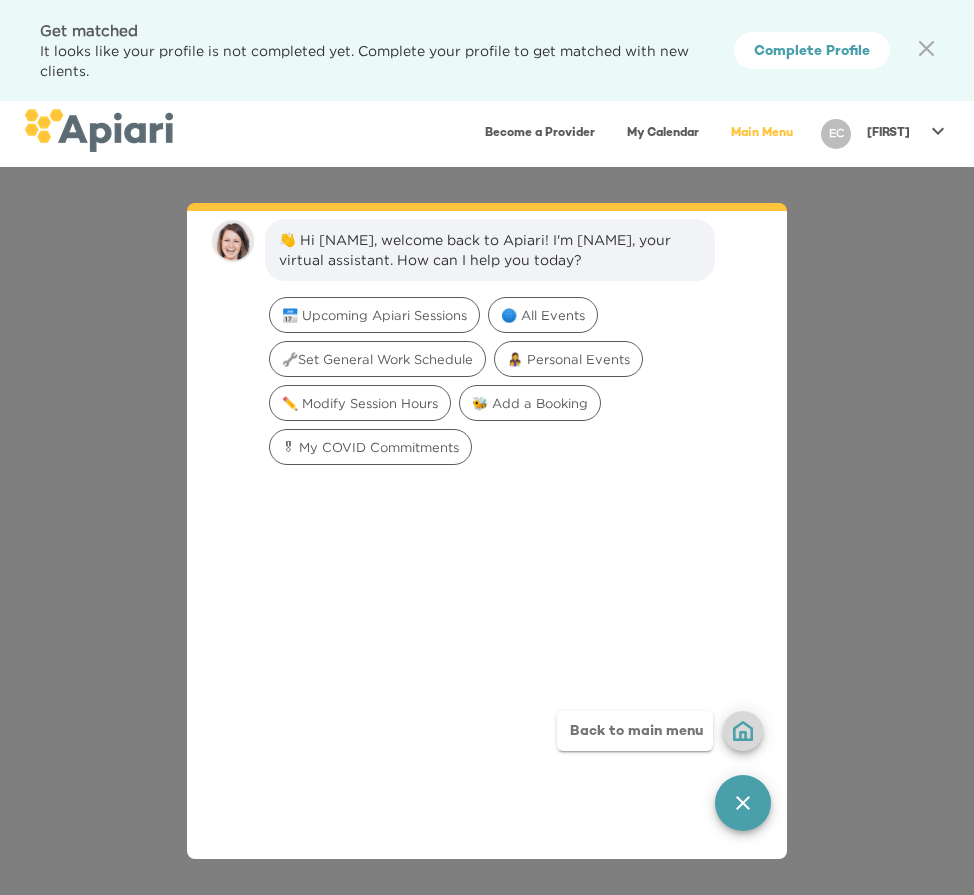 click on "Back to main menu" at bounding box center [635, 731] 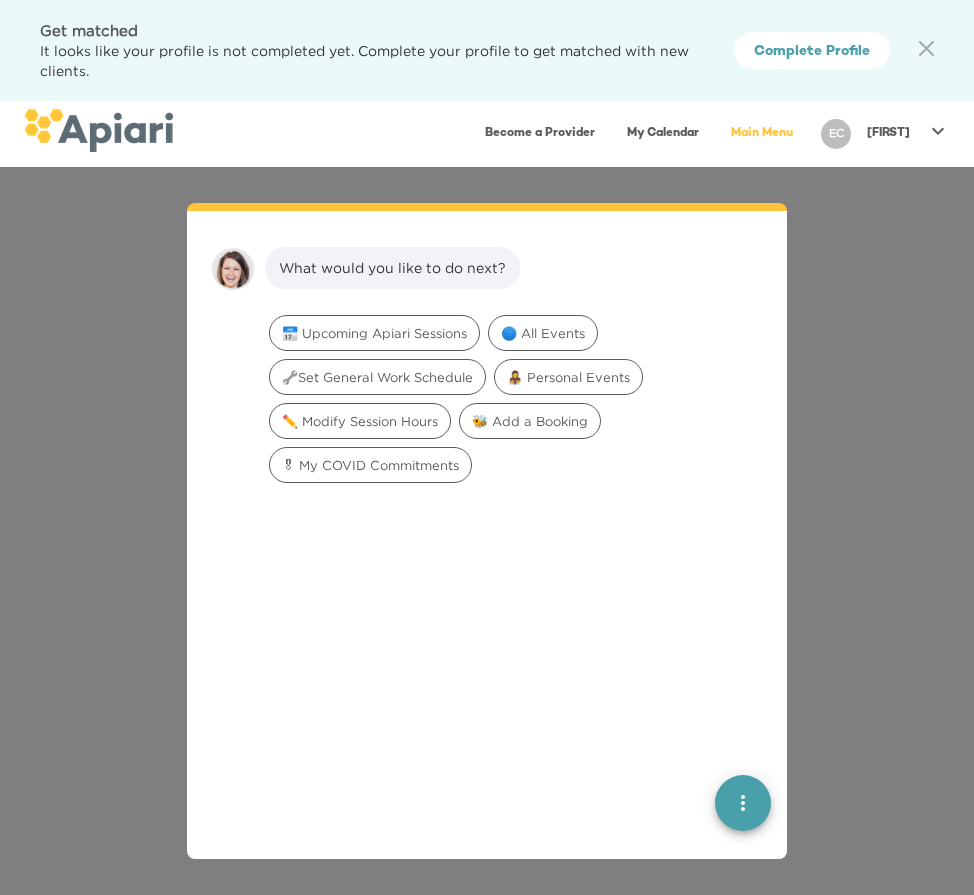 scroll, scrollTop: 28, scrollLeft: 0, axis: vertical 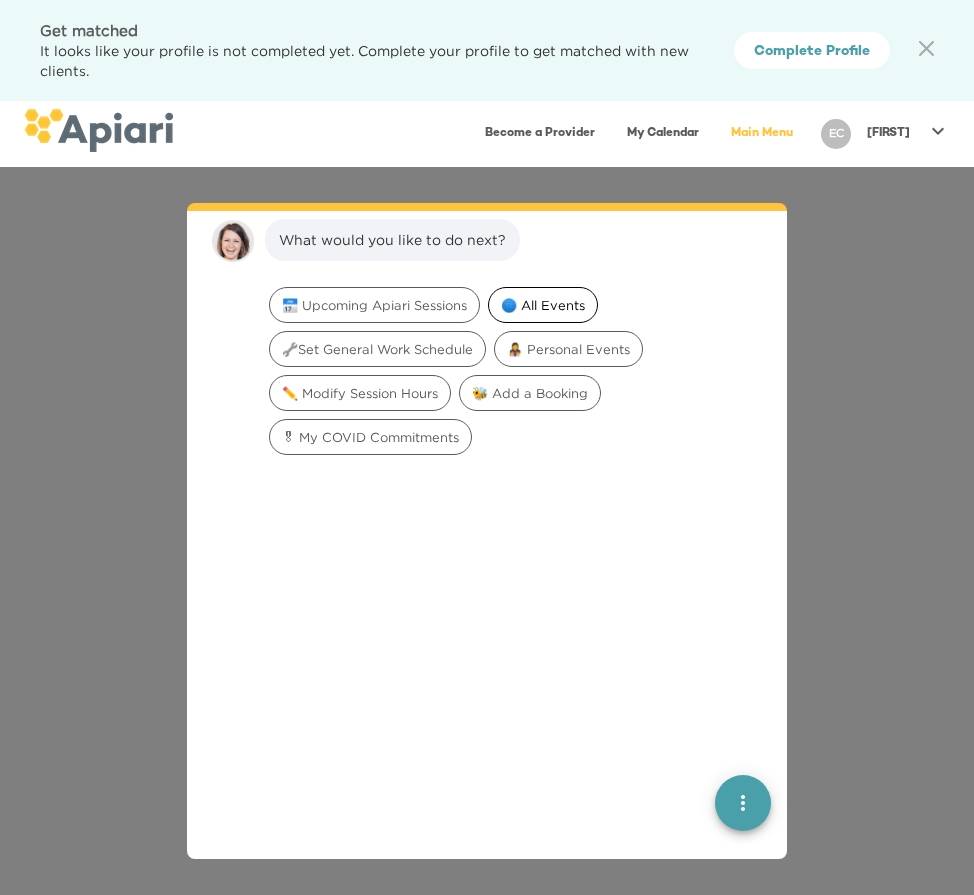 click on "🌐 All Events" at bounding box center [374, 305] 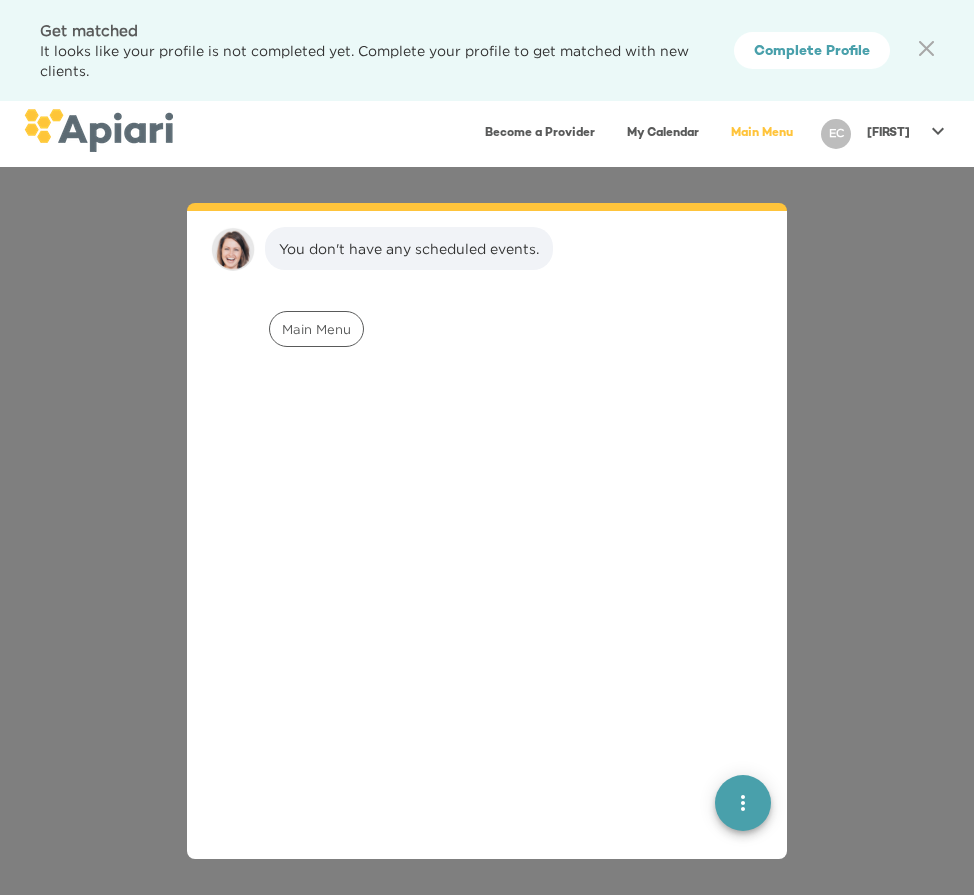 scroll, scrollTop: 154, scrollLeft: 0, axis: vertical 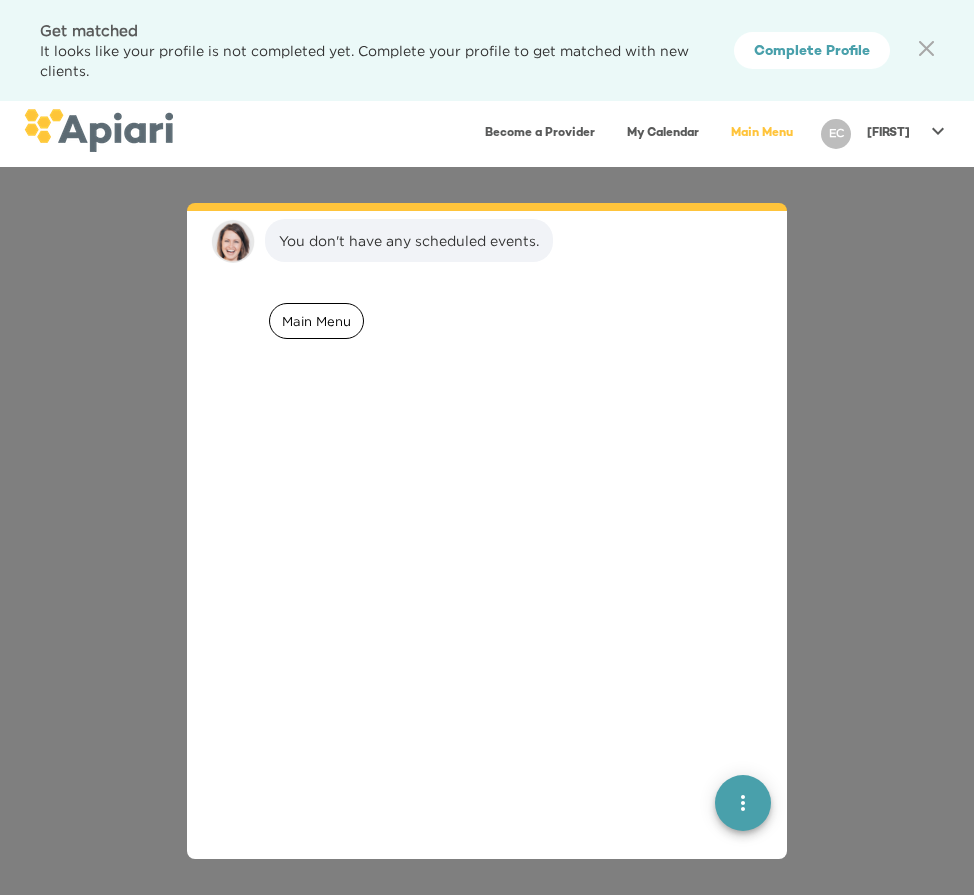 click on "Main Menu" at bounding box center (316, 321) 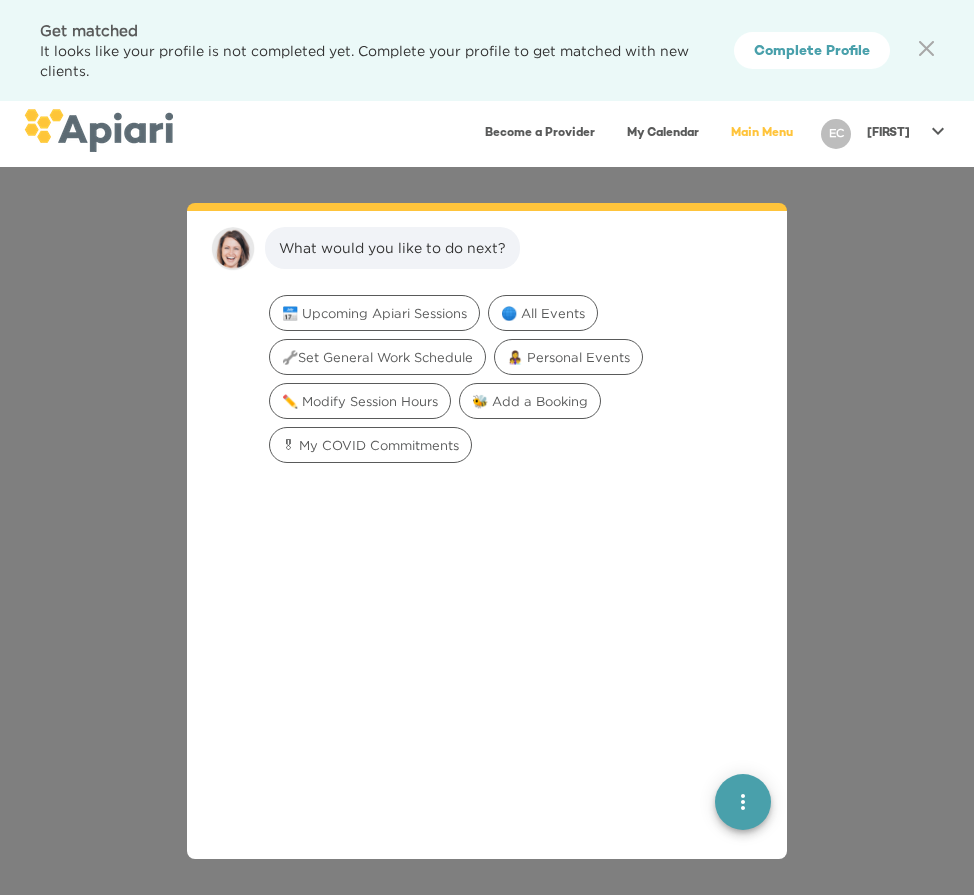 scroll, scrollTop: 297, scrollLeft: 0, axis: vertical 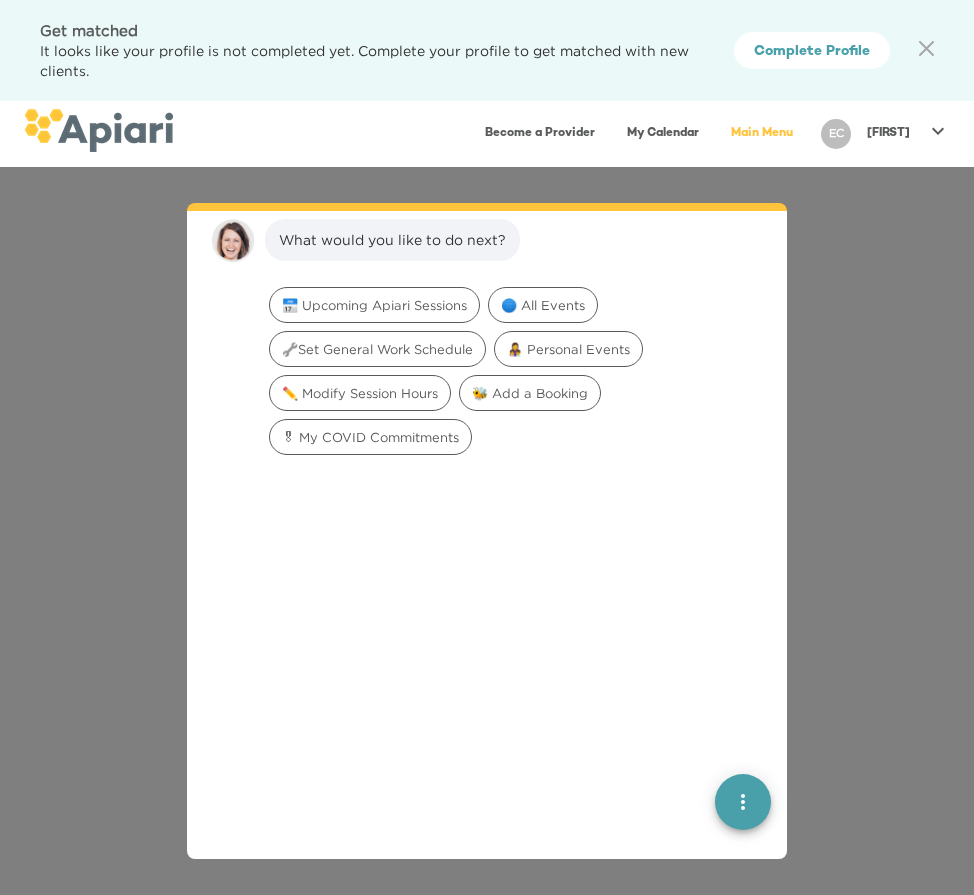 click at bounding box center [743, 803] 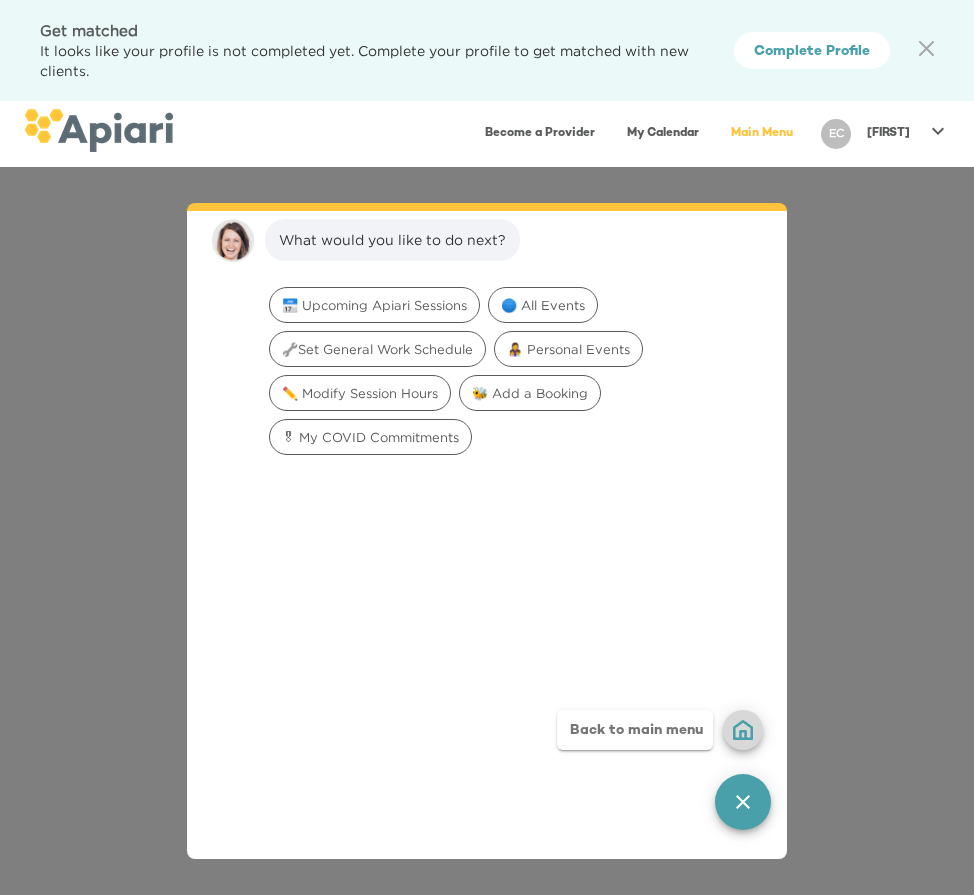 click on "Back to main menu" at bounding box center [743, 731] 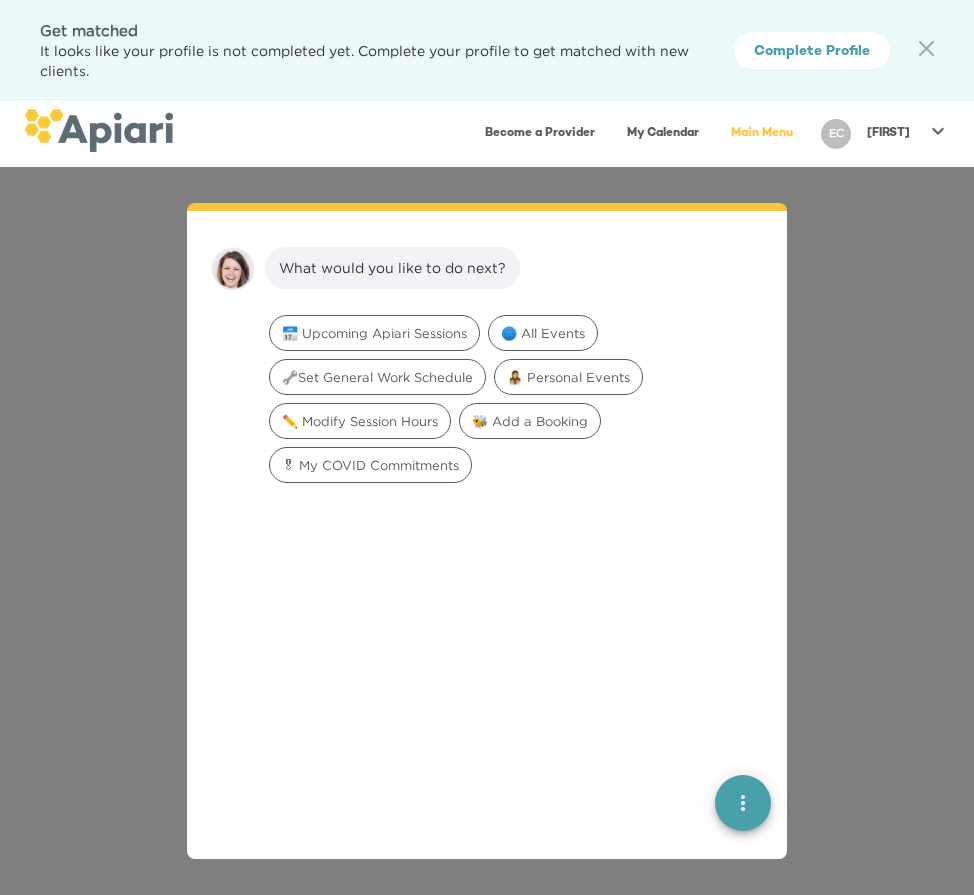 scroll, scrollTop: 28, scrollLeft: 0, axis: vertical 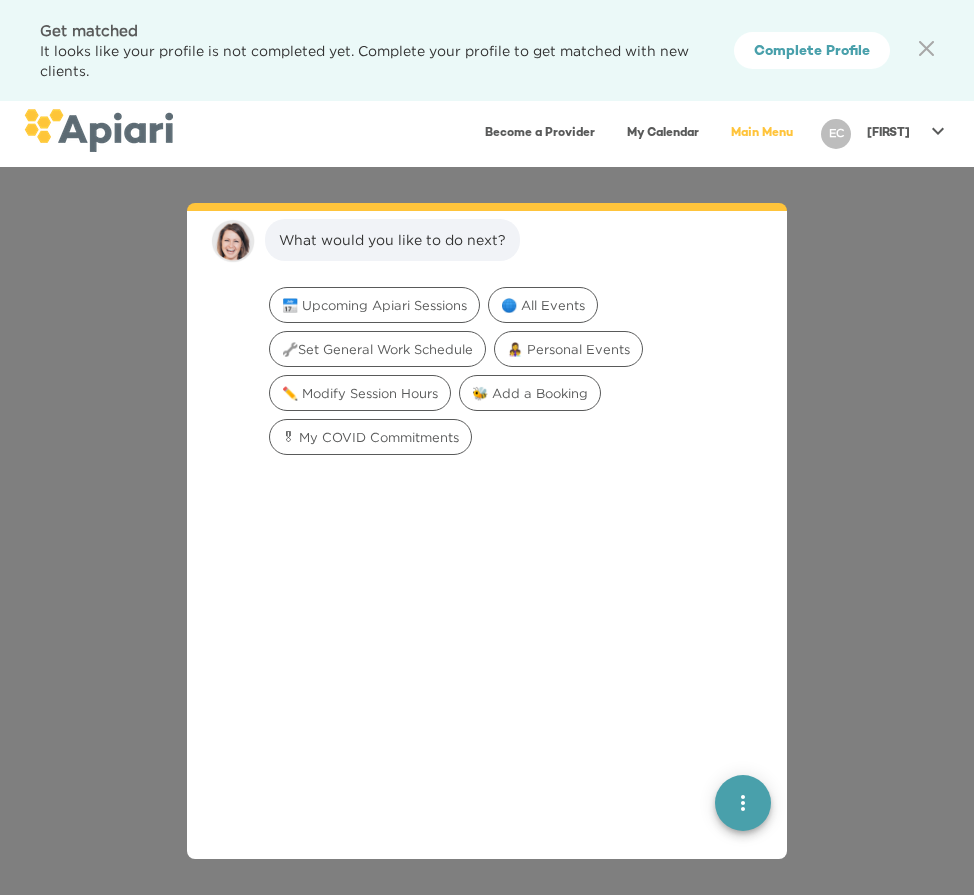 click on "What would you like to do next? 📅 Upcoming Apiari Sessions 🌐 All Events 🔧Set General Work Schedule 👩‍👧‍👦 Personal Events ✏️ Modify Session Hours 🐝 Add a Booking 🎖 My COVID Commitments Back to main menu" at bounding box center [487, 531] 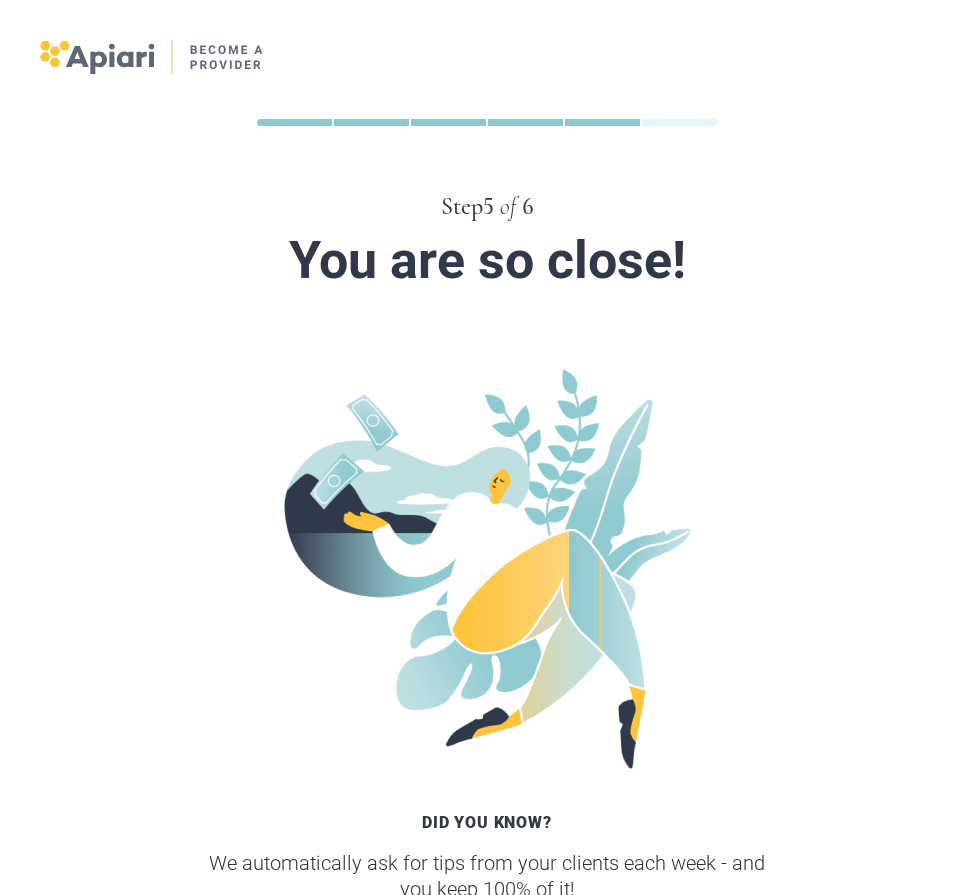 scroll, scrollTop: 186, scrollLeft: 0, axis: vertical 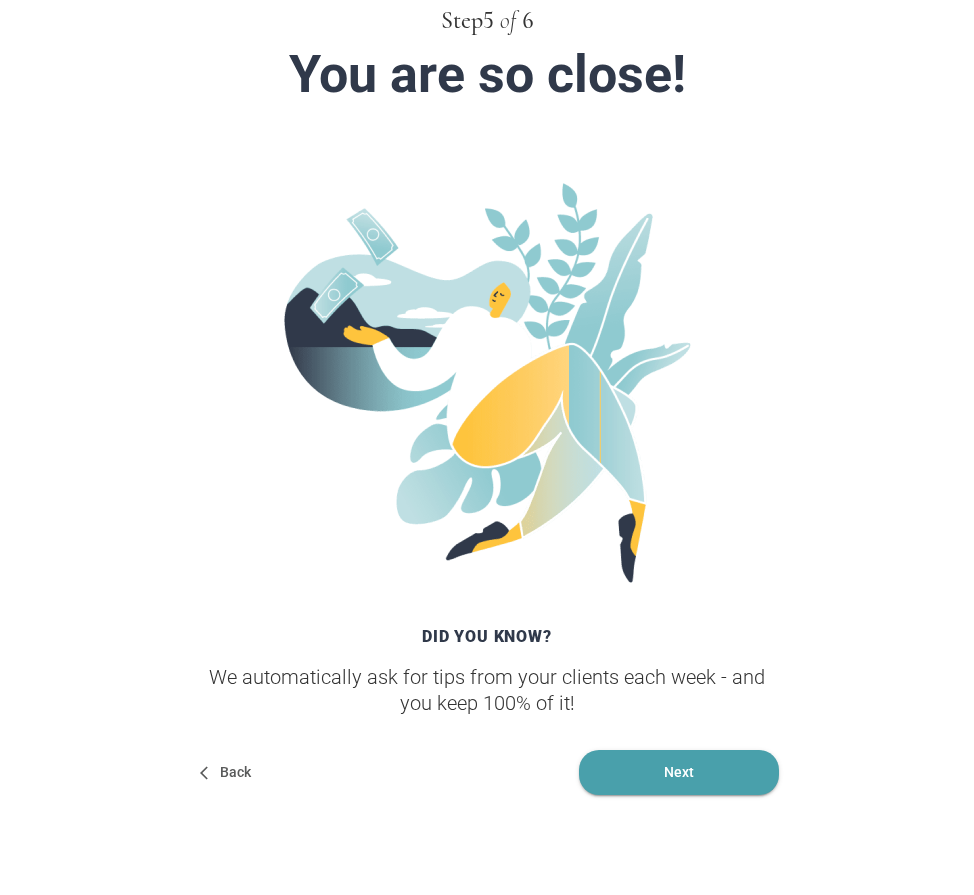 click on "Next" at bounding box center [679, 772] 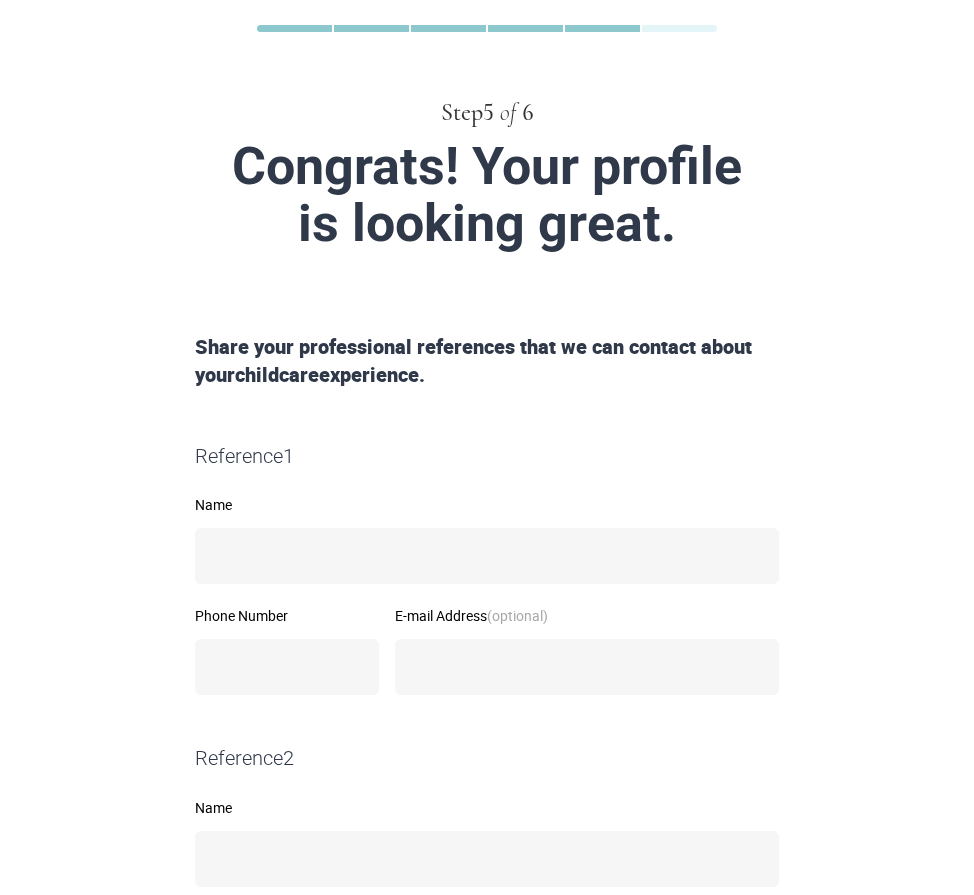scroll, scrollTop: 0, scrollLeft: 0, axis: both 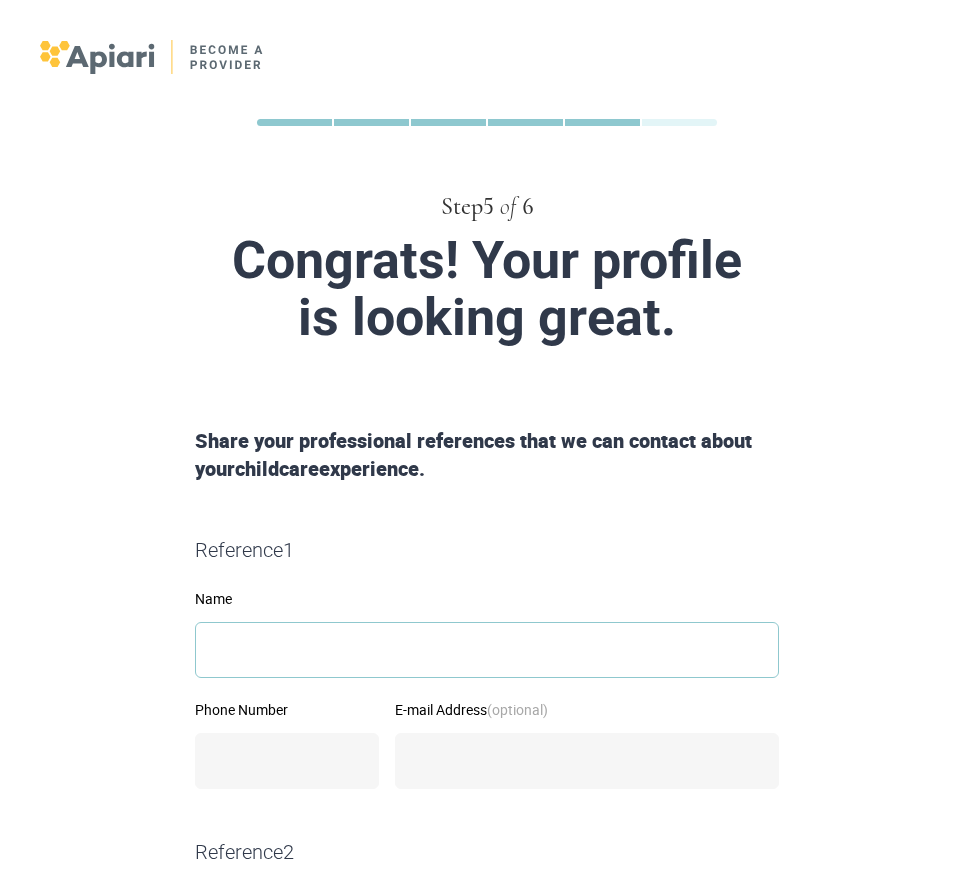 click on "Name" at bounding box center (487, 650) 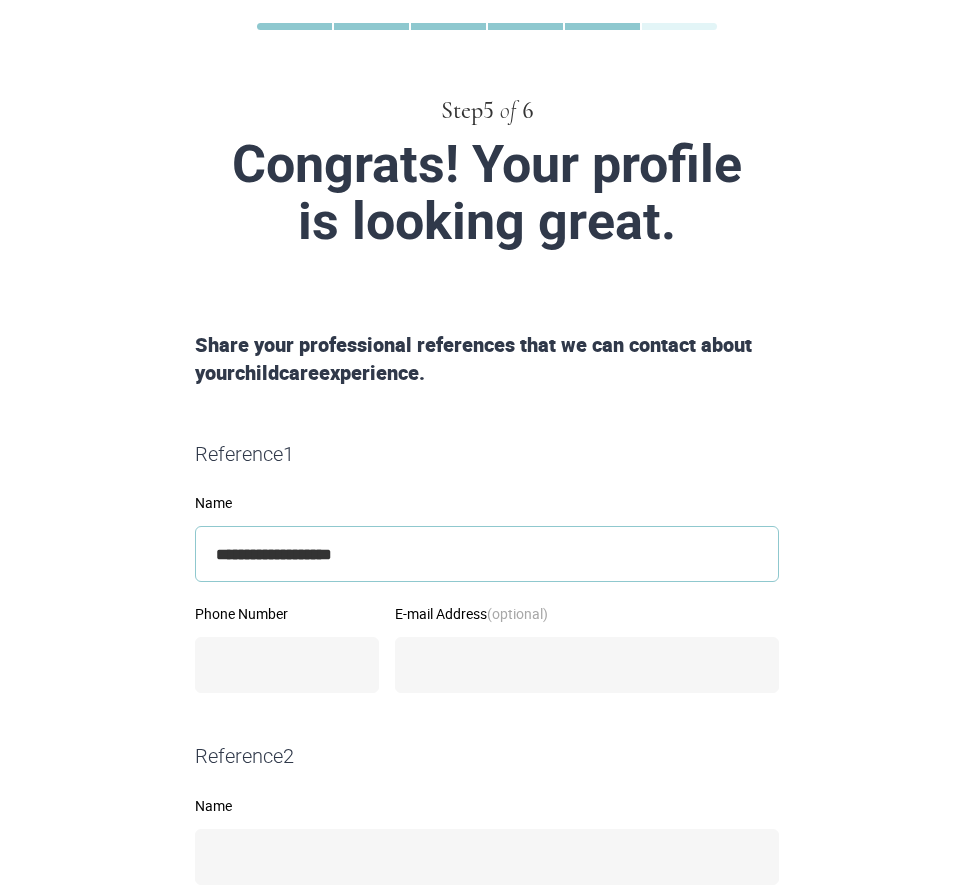 scroll, scrollTop: 127, scrollLeft: 0, axis: vertical 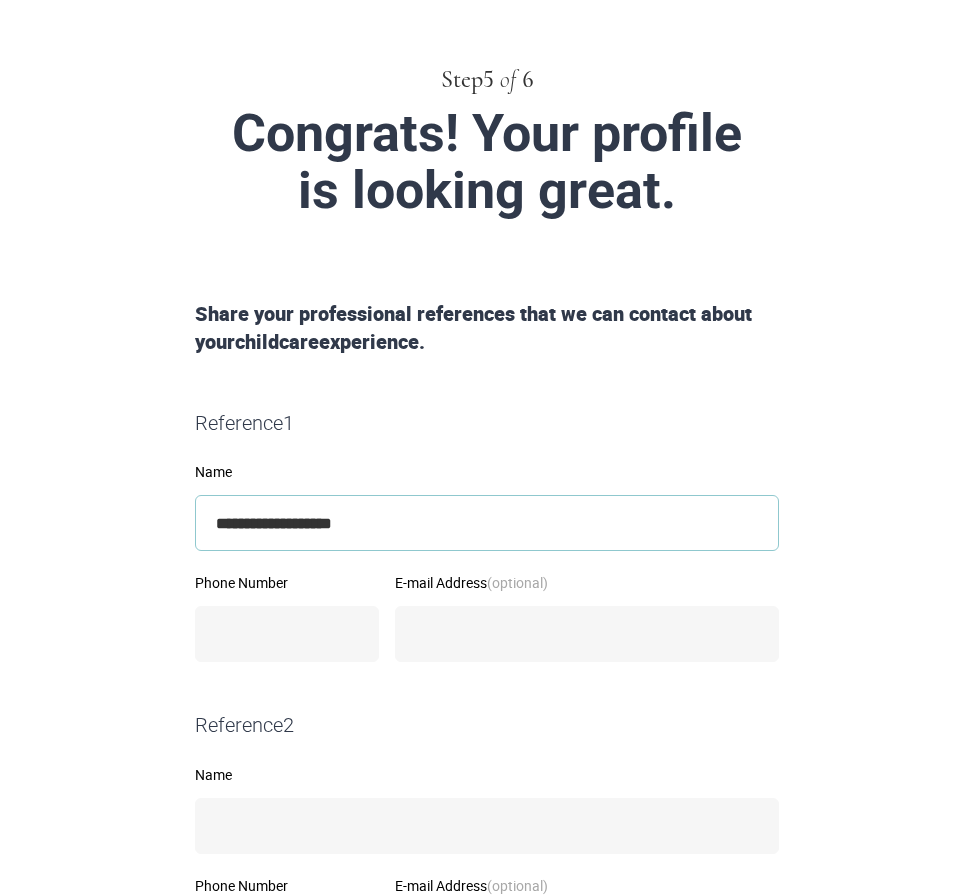 type on "**********" 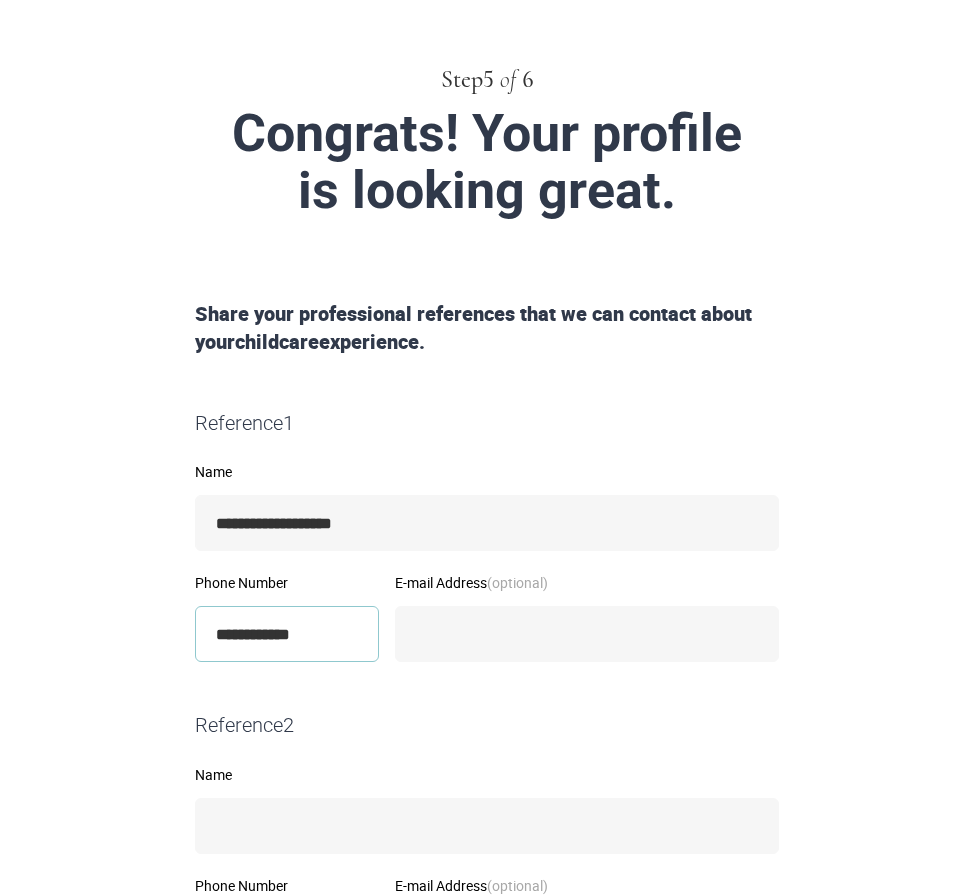 click on "**********" at bounding box center [287, 634] 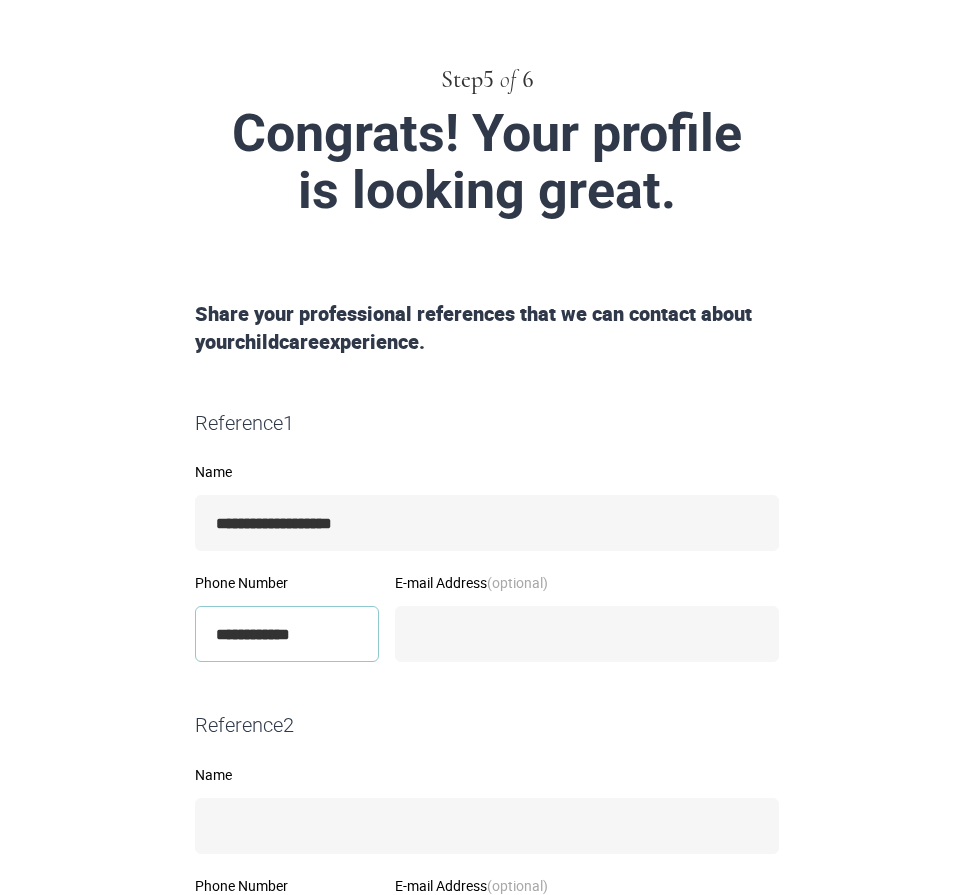type on "**********" 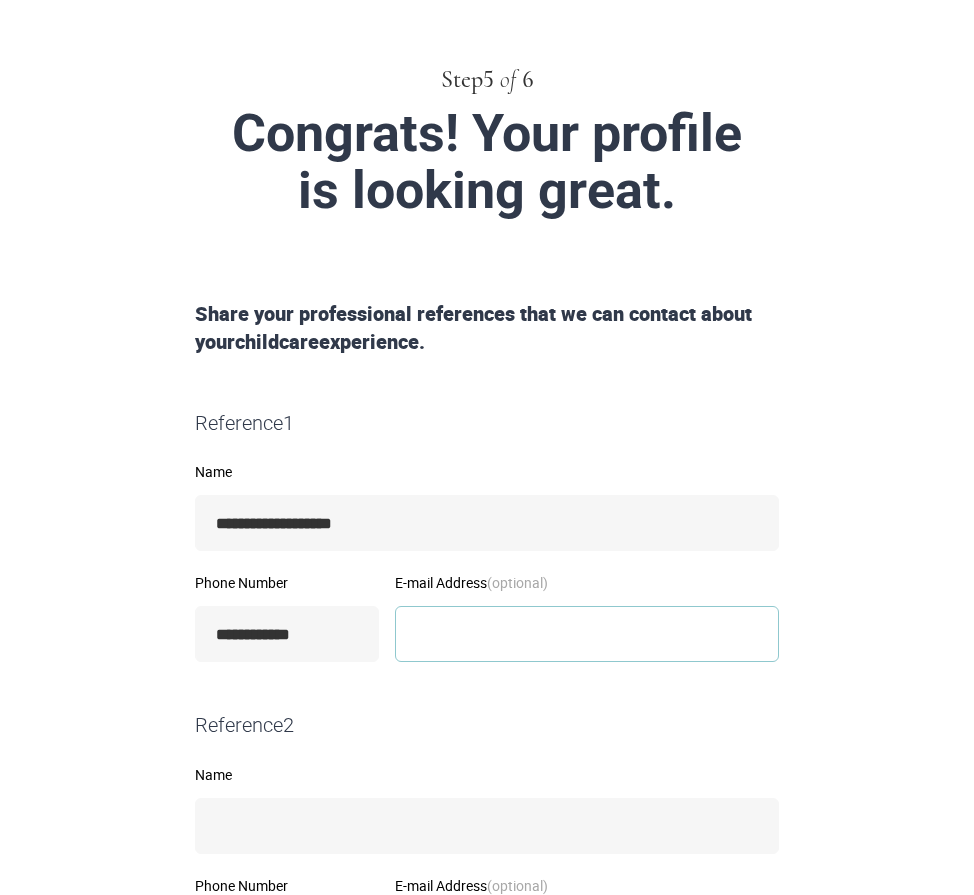click on "E-mail Address  (optional)" at bounding box center [587, 634] 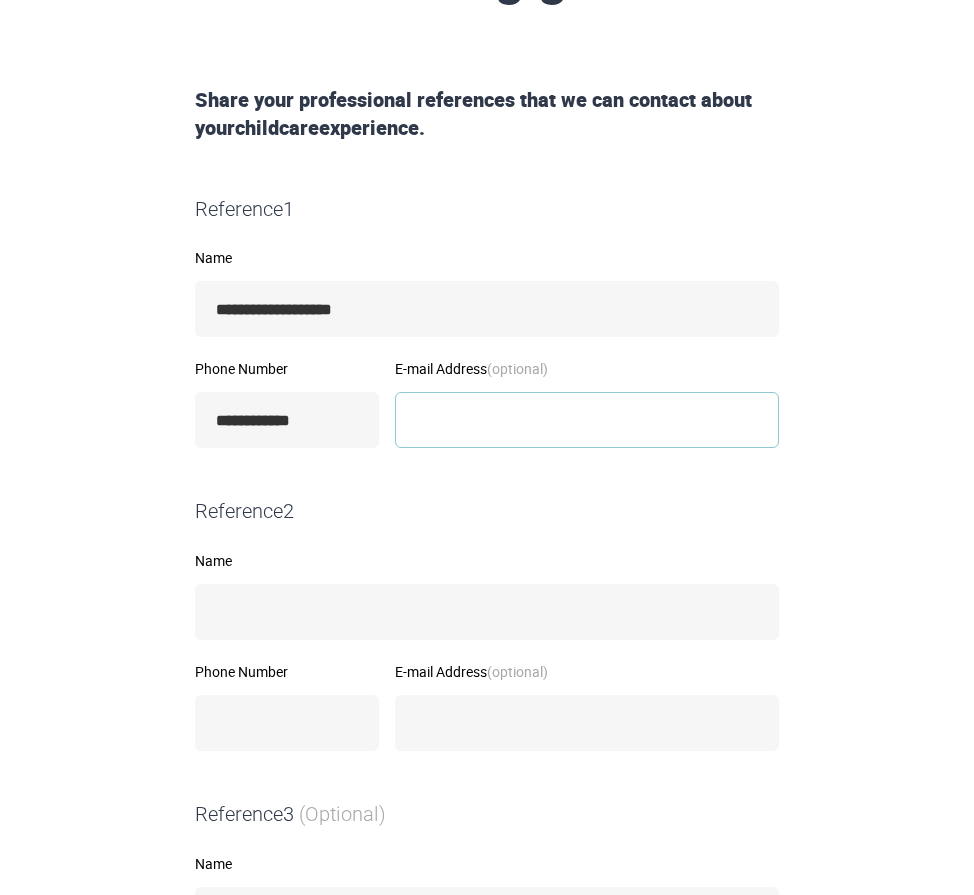 scroll, scrollTop: 348, scrollLeft: 0, axis: vertical 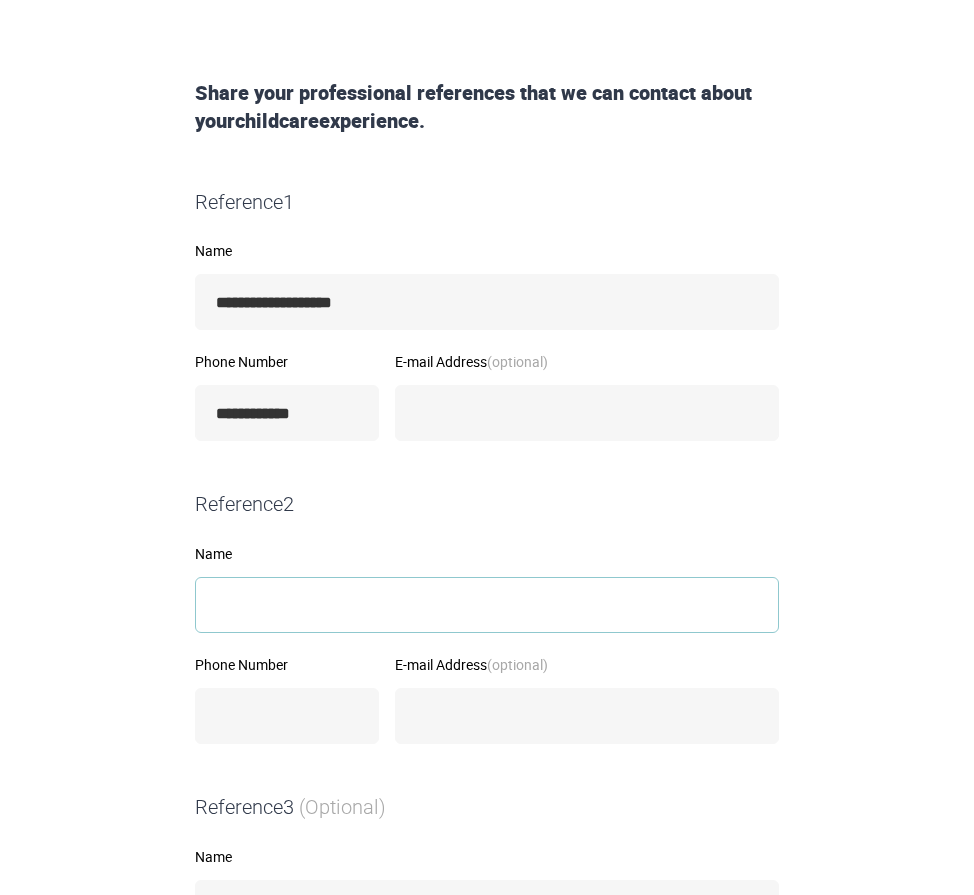 click on "Name" at bounding box center (487, 605) 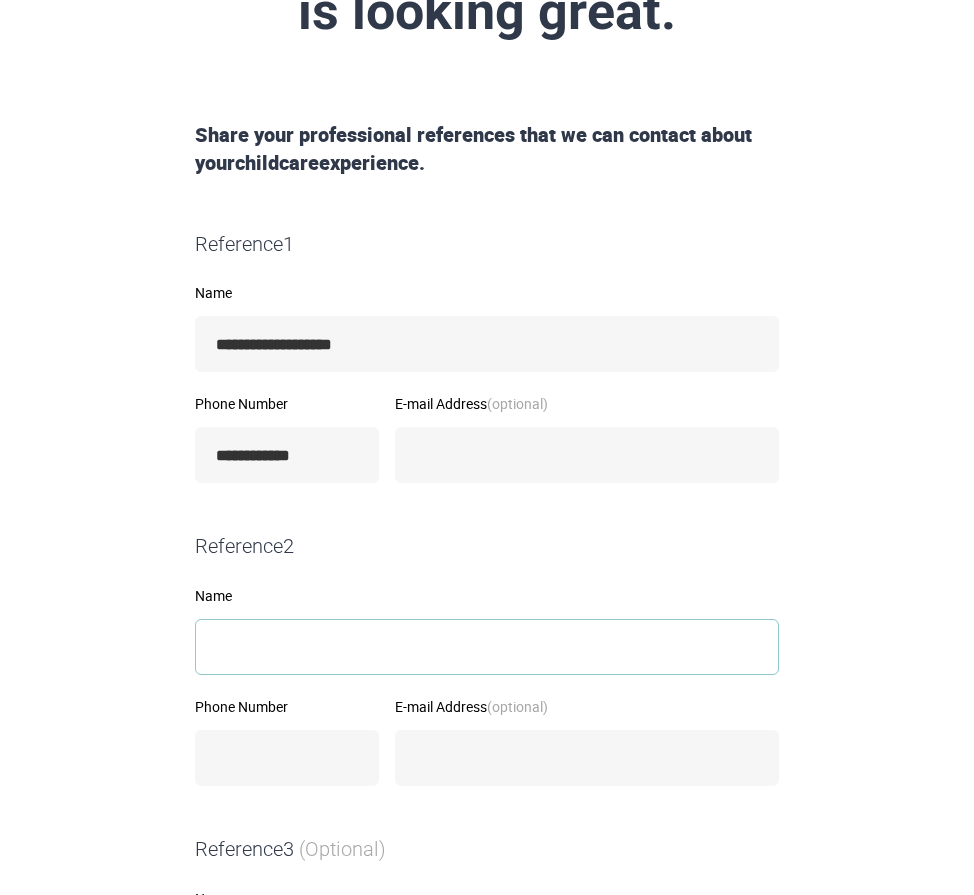 scroll, scrollTop: 693, scrollLeft: 0, axis: vertical 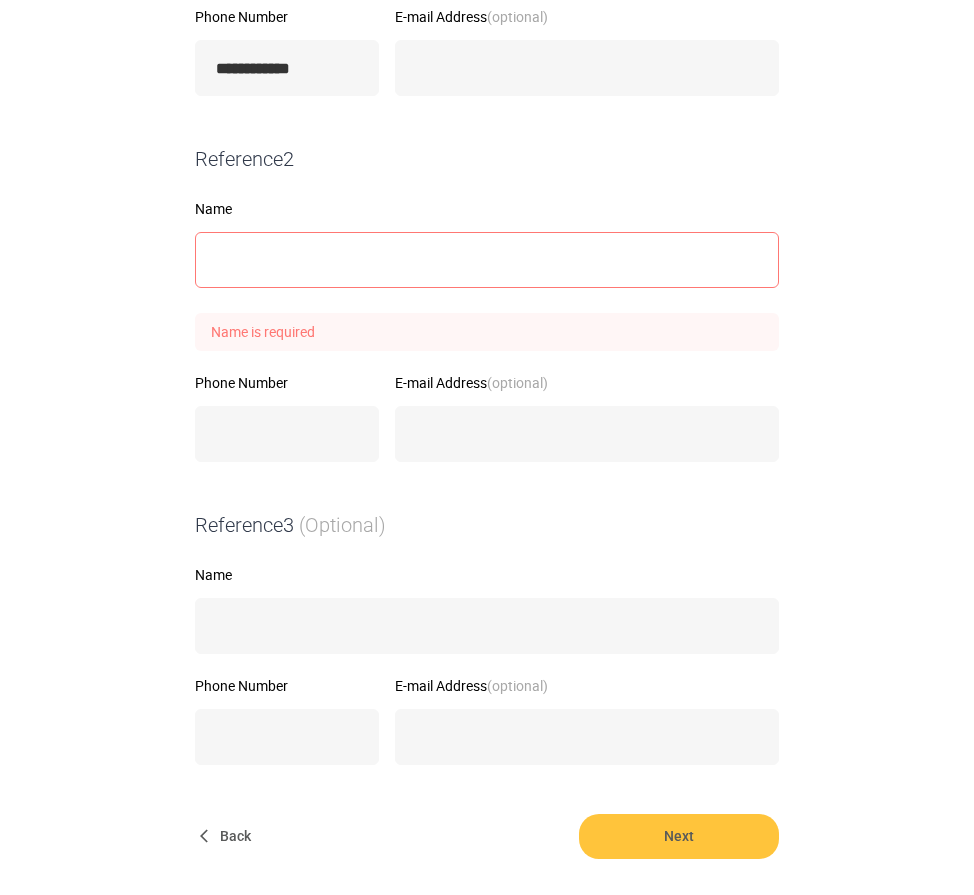 click on "**********" at bounding box center (487, 296) 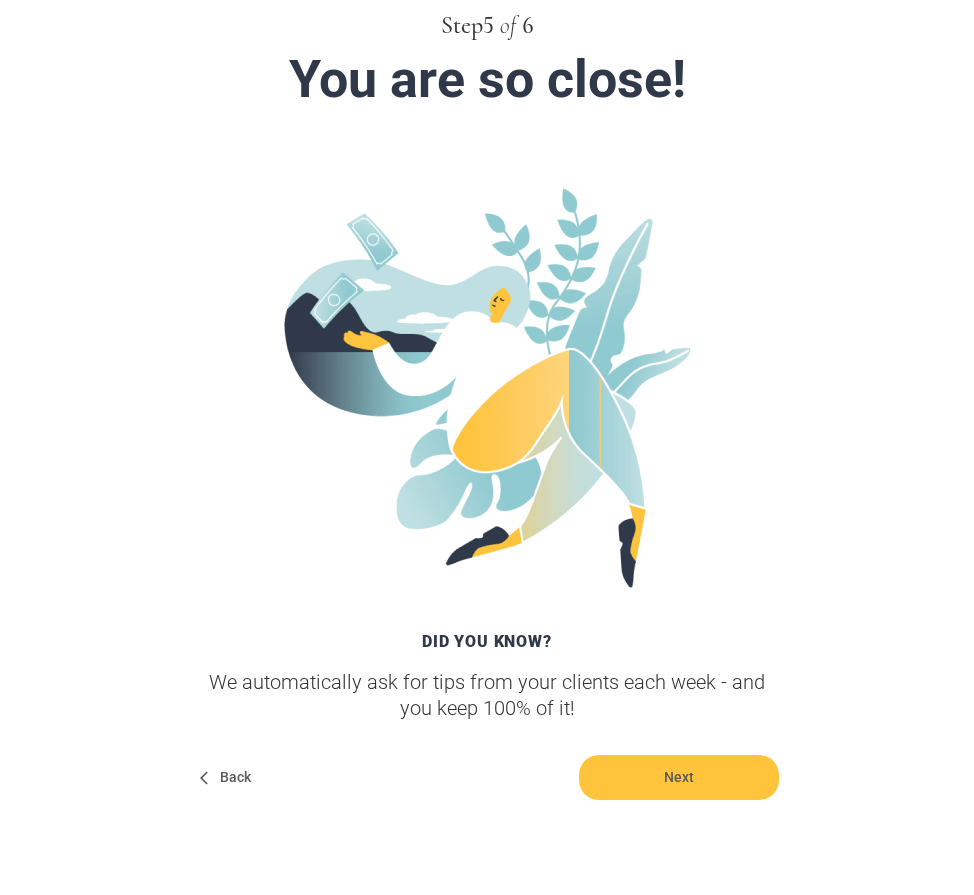 scroll, scrollTop: 186, scrollLeft: 0, axis: vertical 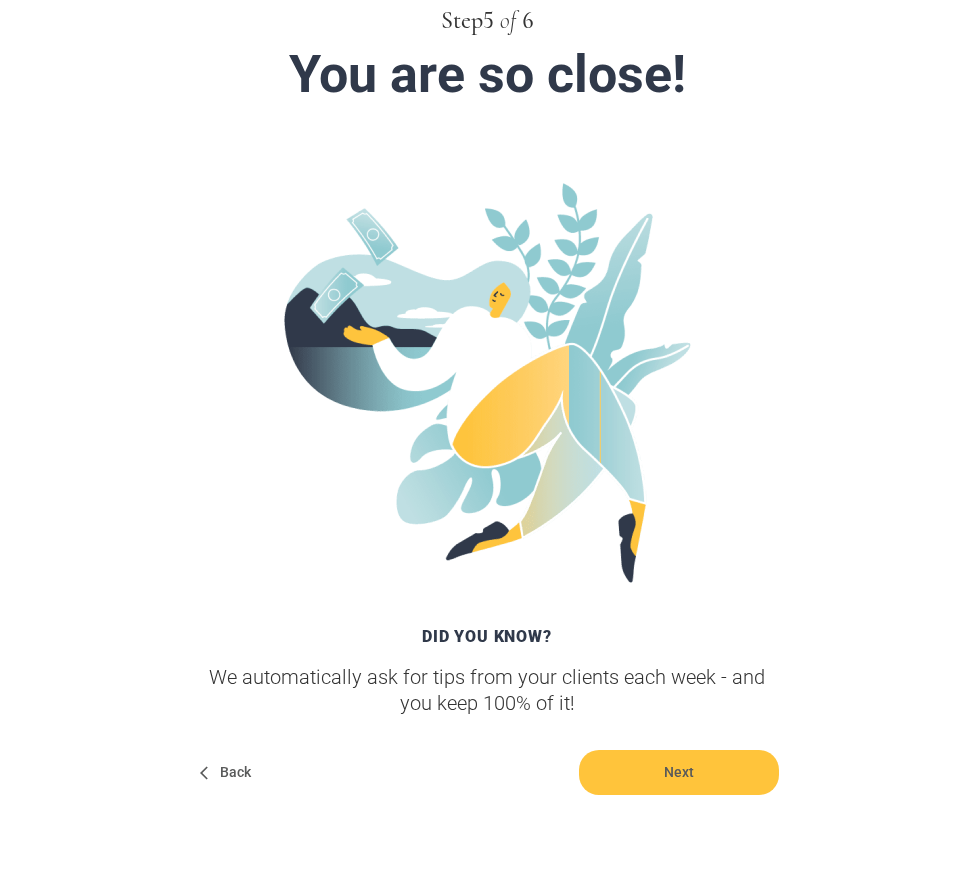 click on "Back" at bounding box center (227, 772) 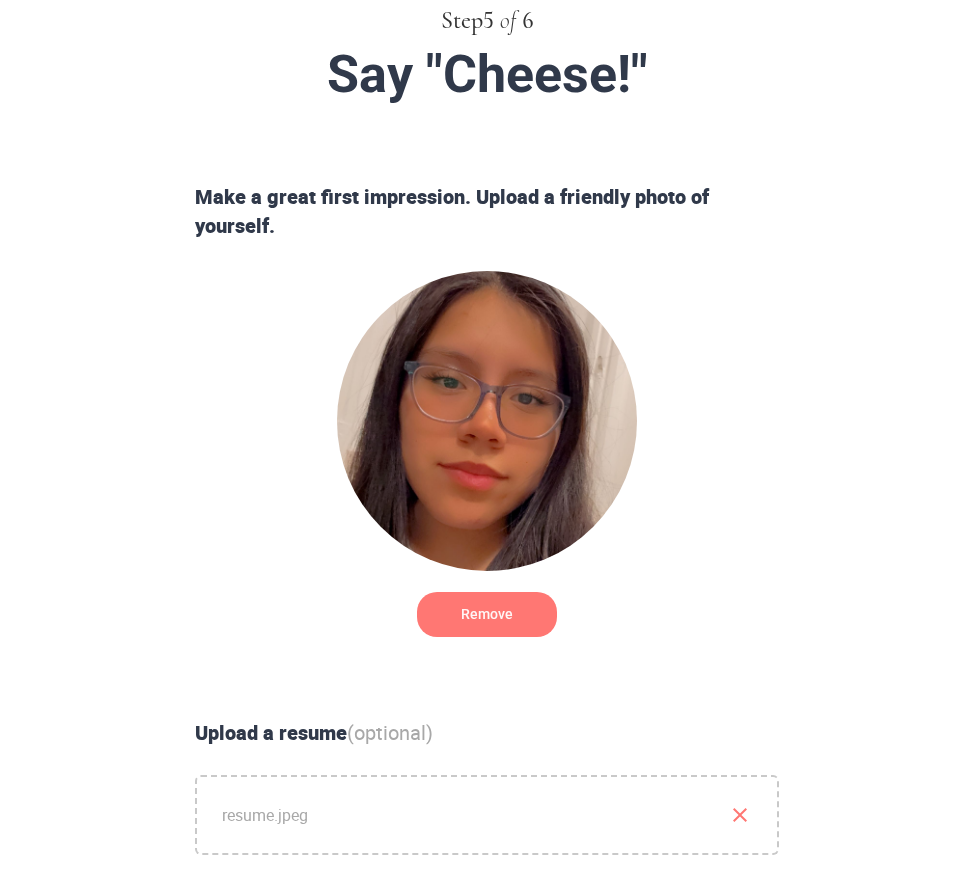 scroll, scrollTop: 0, scrollLeft: 0, axis: both 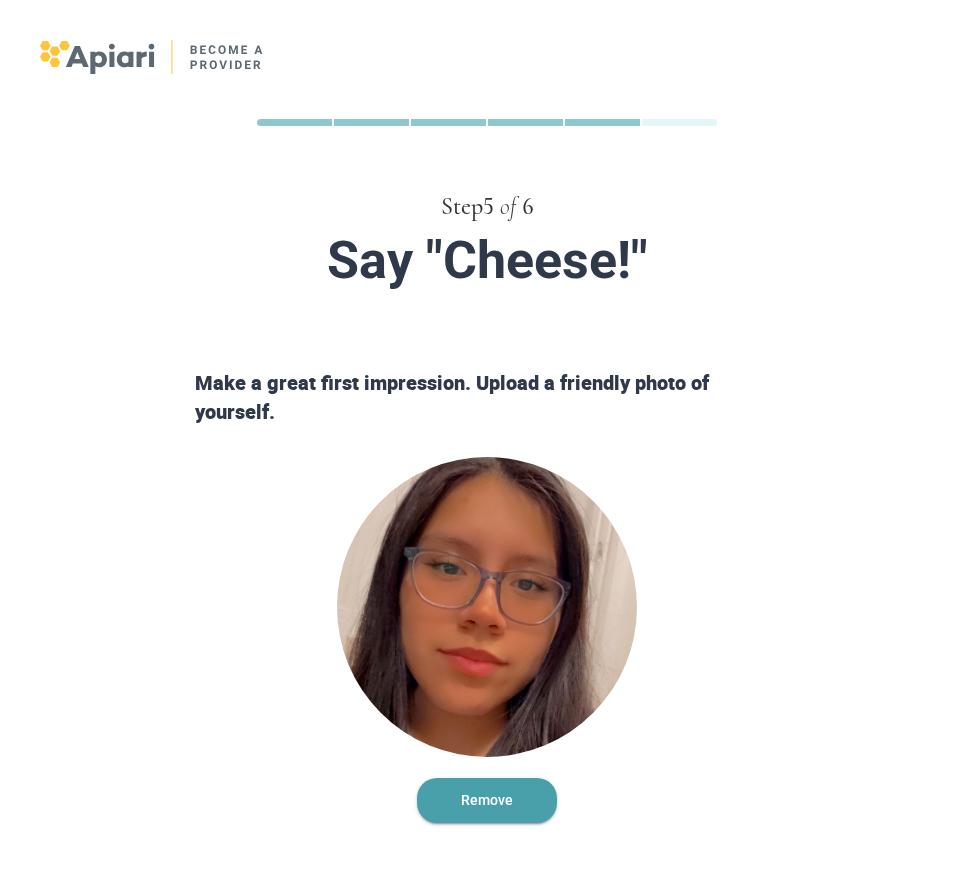 click on "Remove" at bounding box center [487, 800] 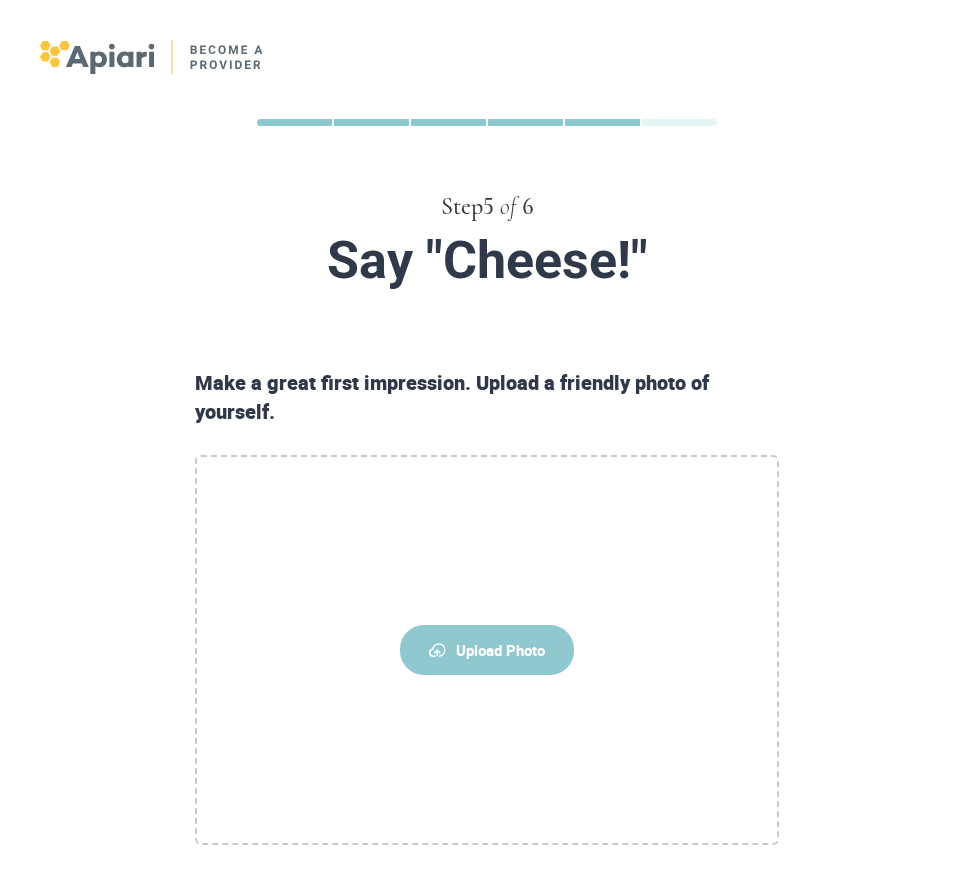 click on "Upload Photo" at bounding box center (487, 650) 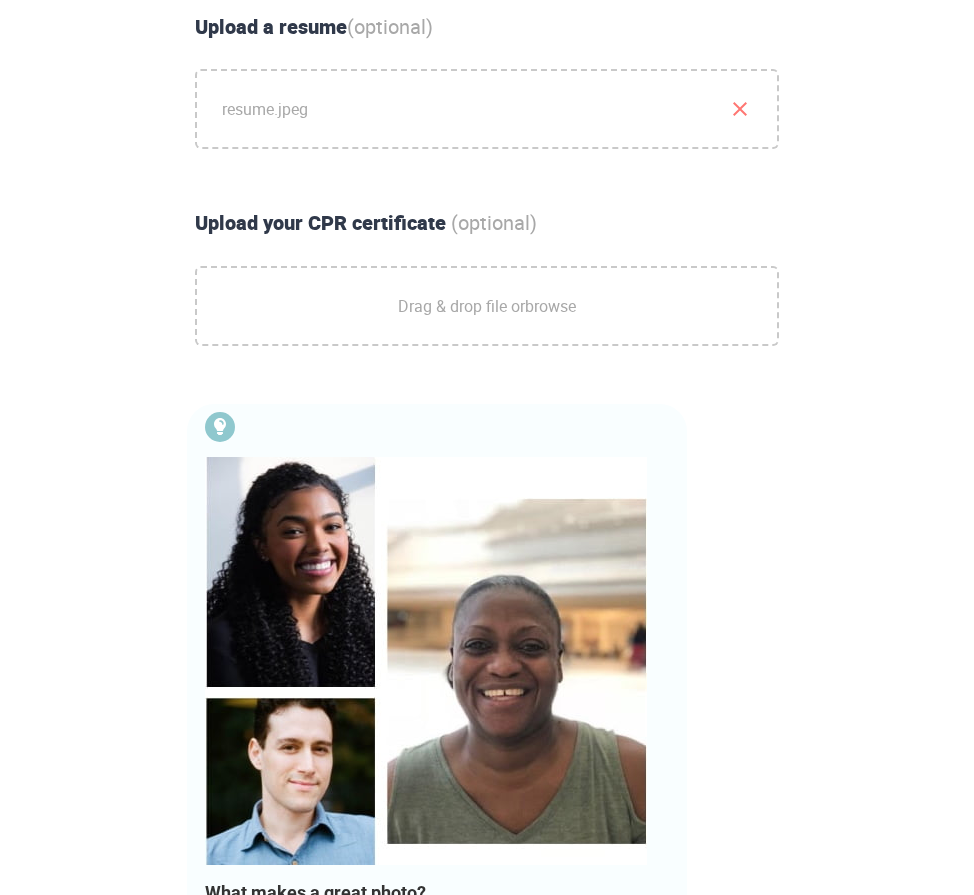 scroll, scrollTop: 1217, scrollLeft: 0, axis: vertical 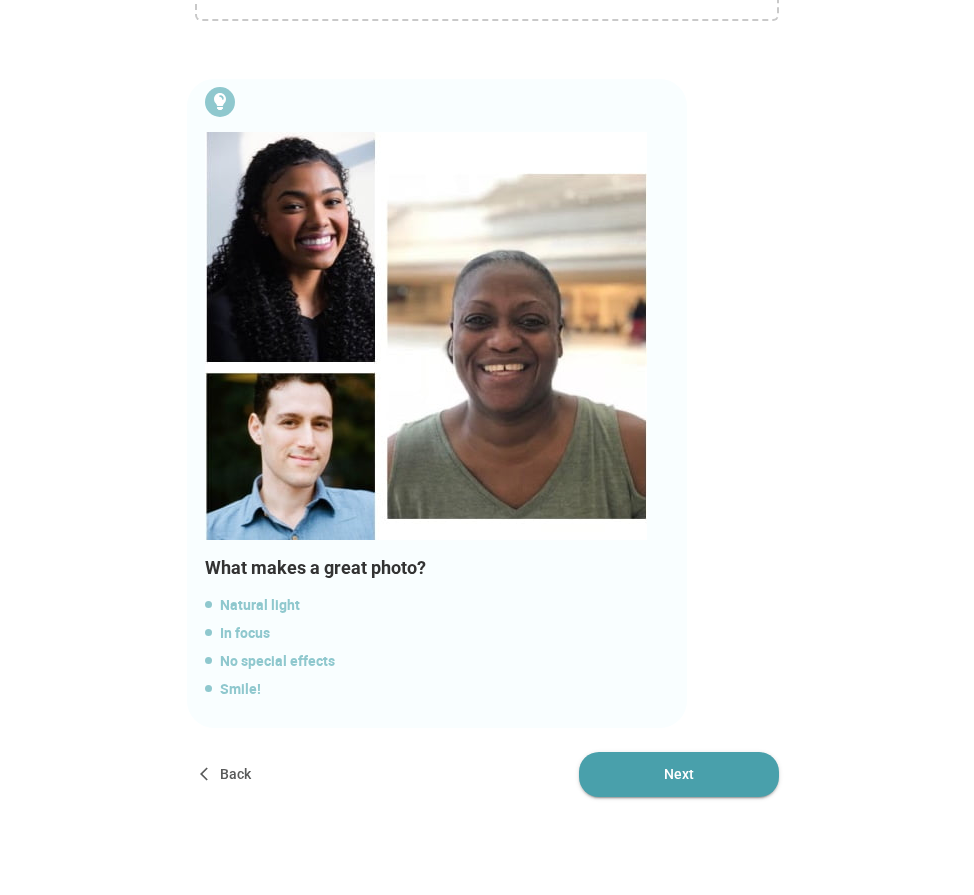 click on "Next" at bounding box center [679, 774] 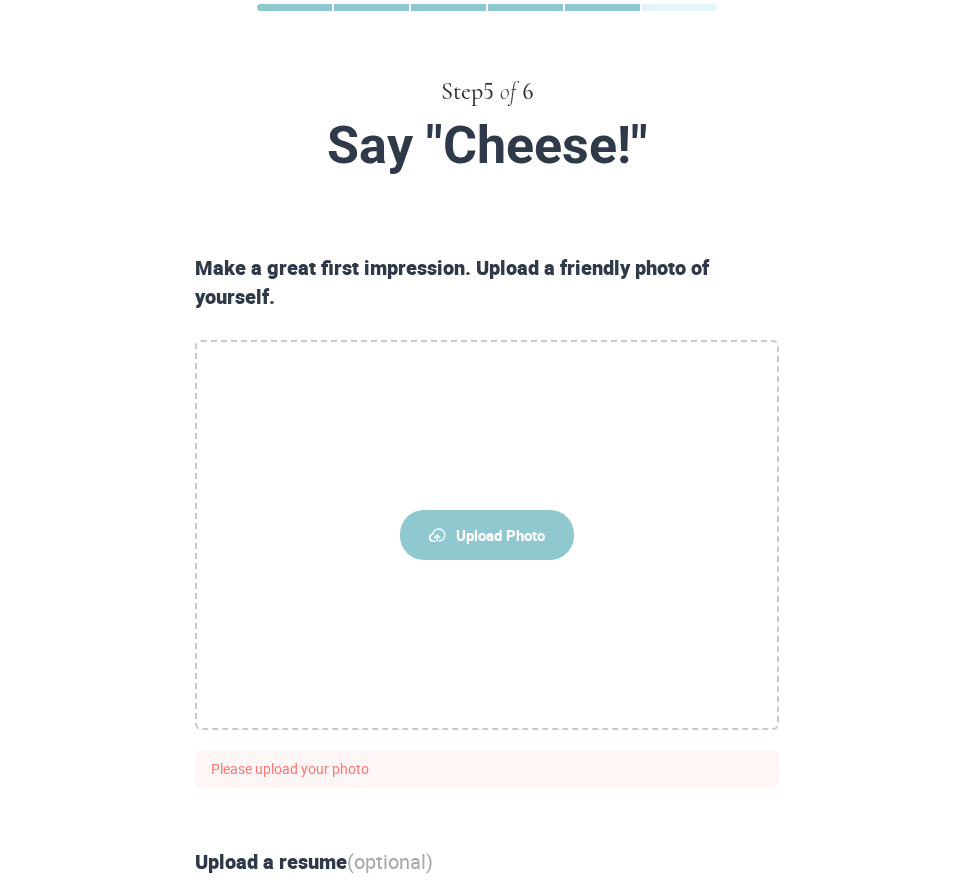 scroll, scrollTop: 0, scrollLeft: 0, axis: both 